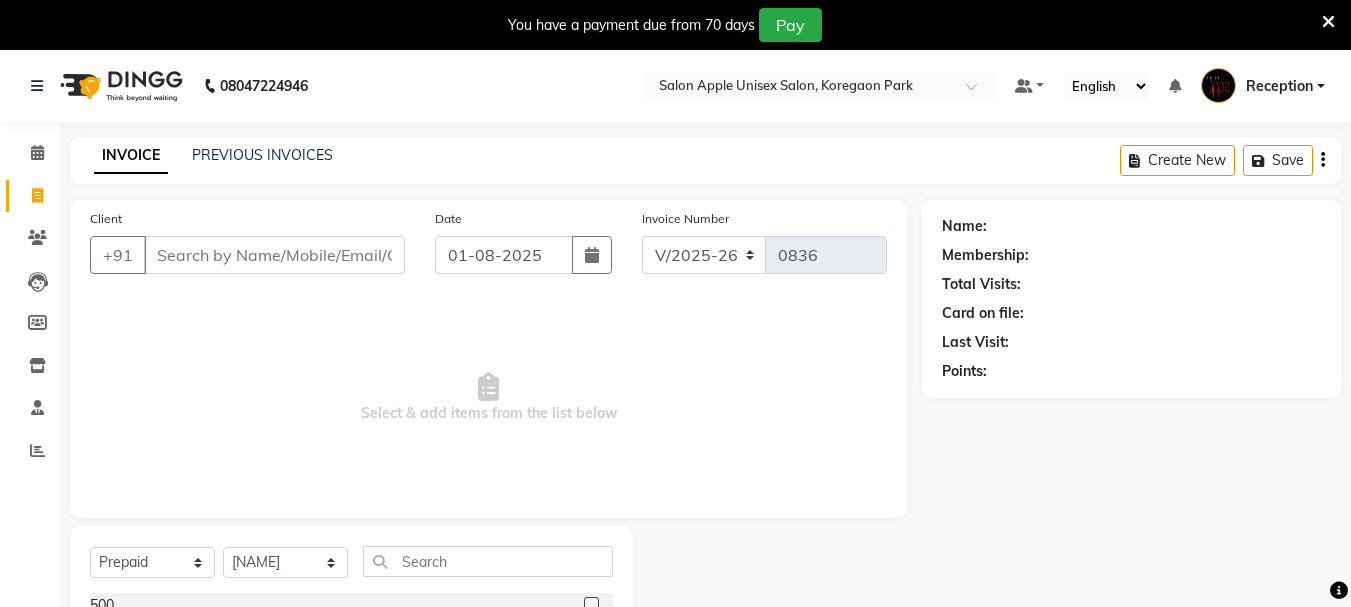 select on "92" 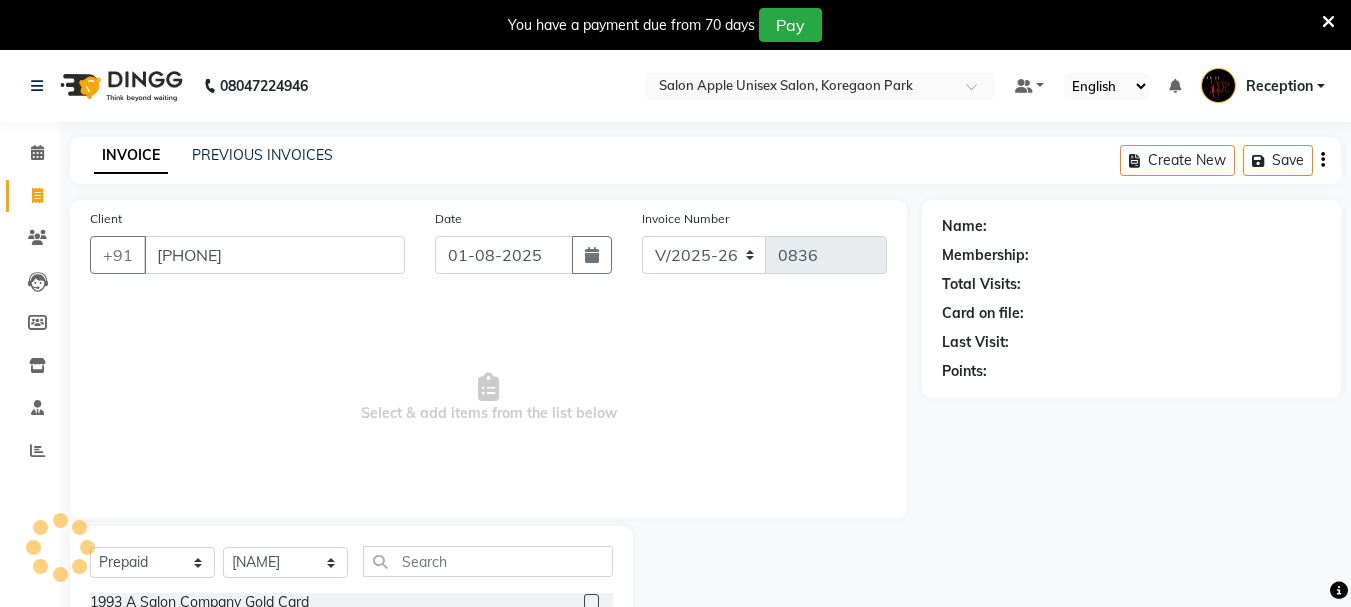 type on "[PHONE]" 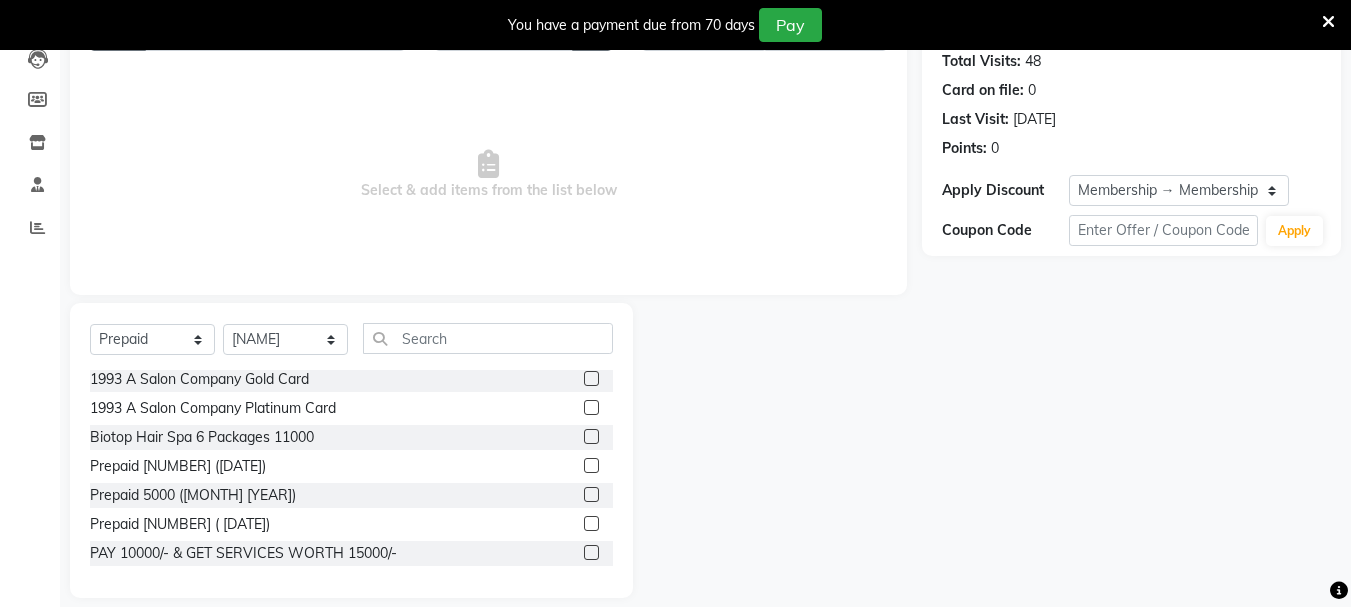 scroll, scrollTop: 244, scrollLeft: 0, axis: vertical 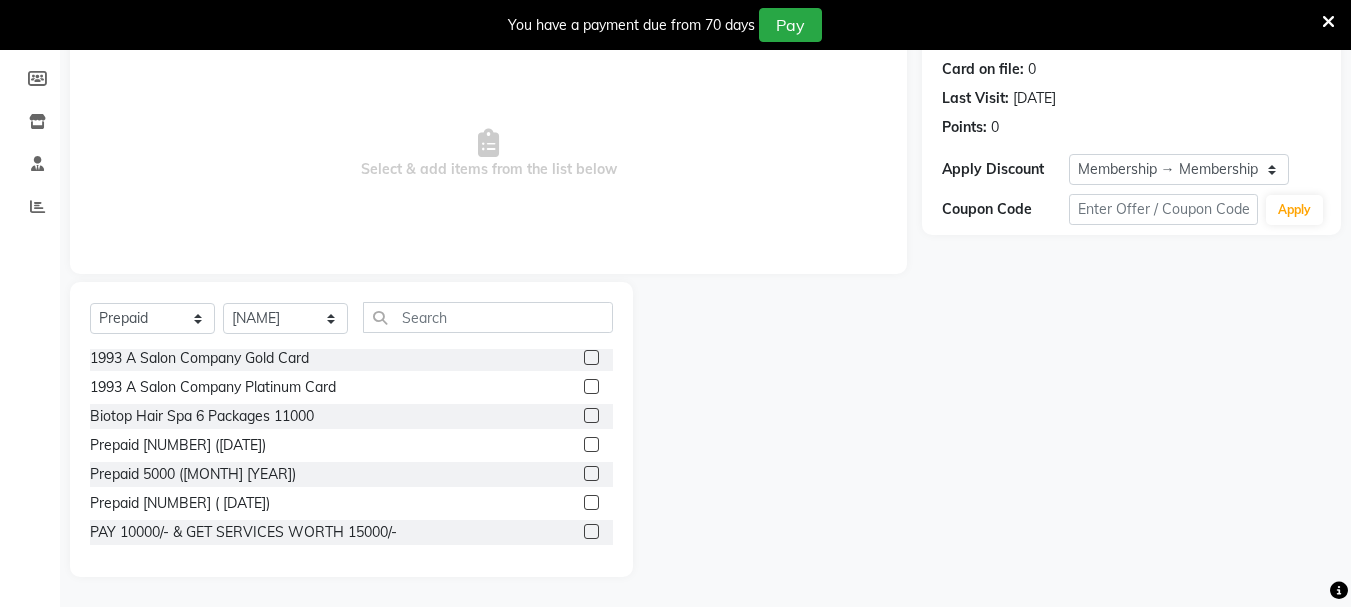 click 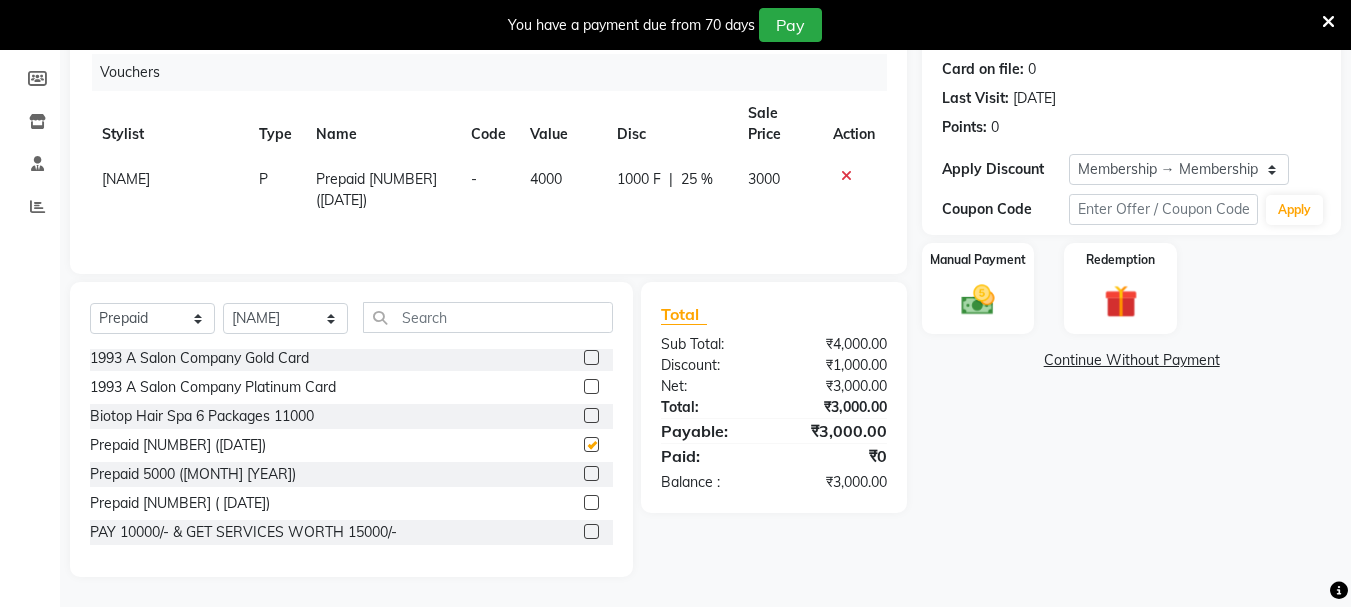 checkbox on "false" 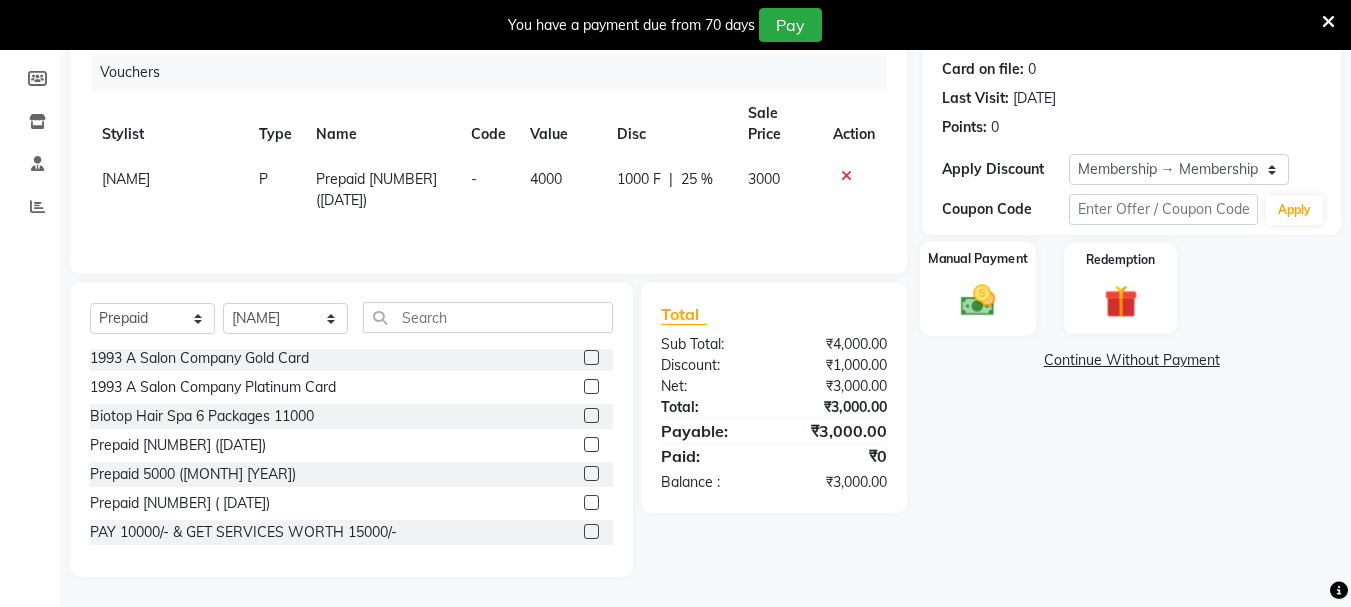 click 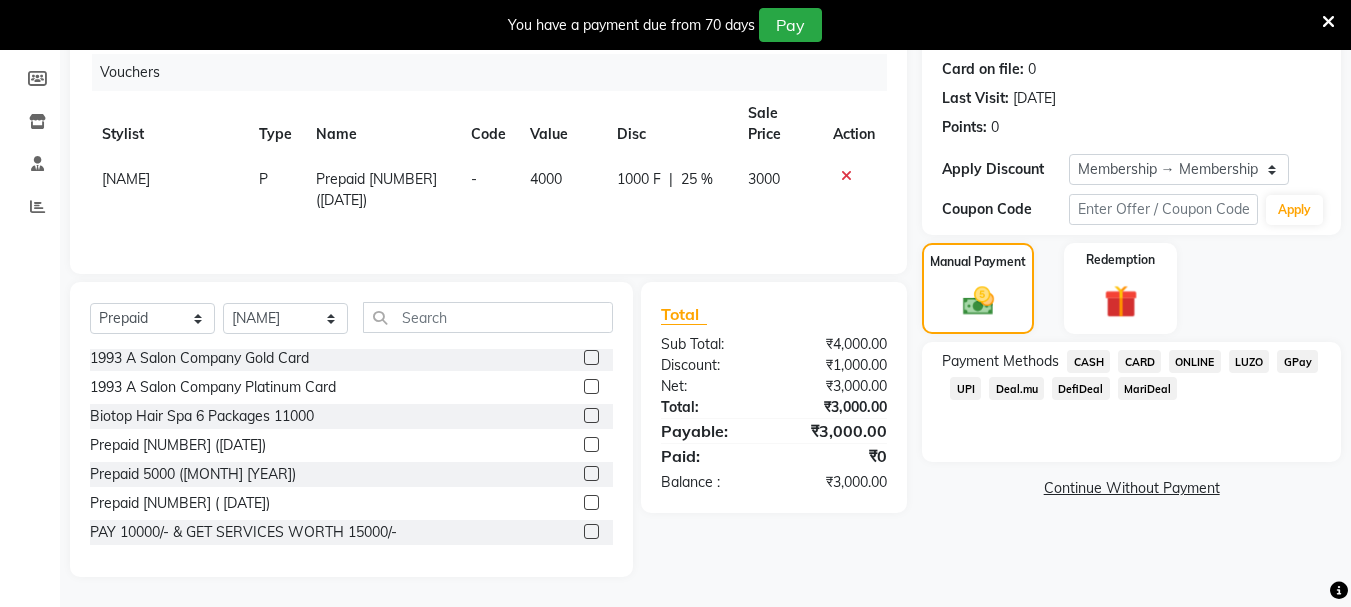 click on "ONLINE" 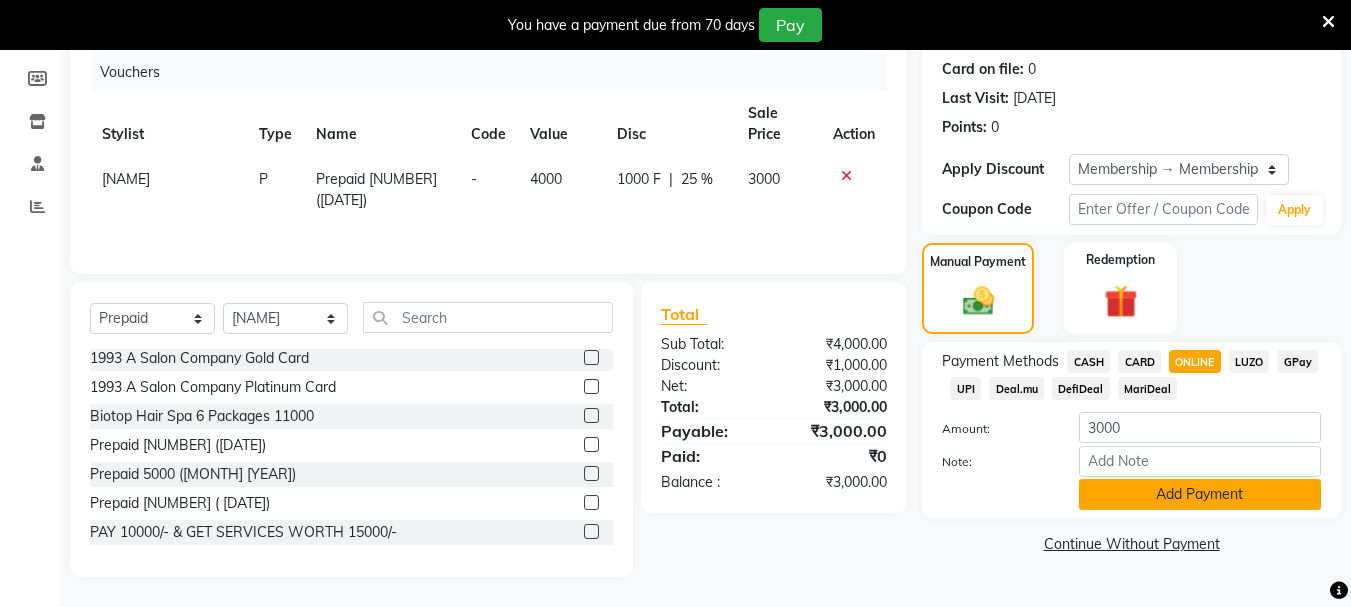 click on "Add Payment" 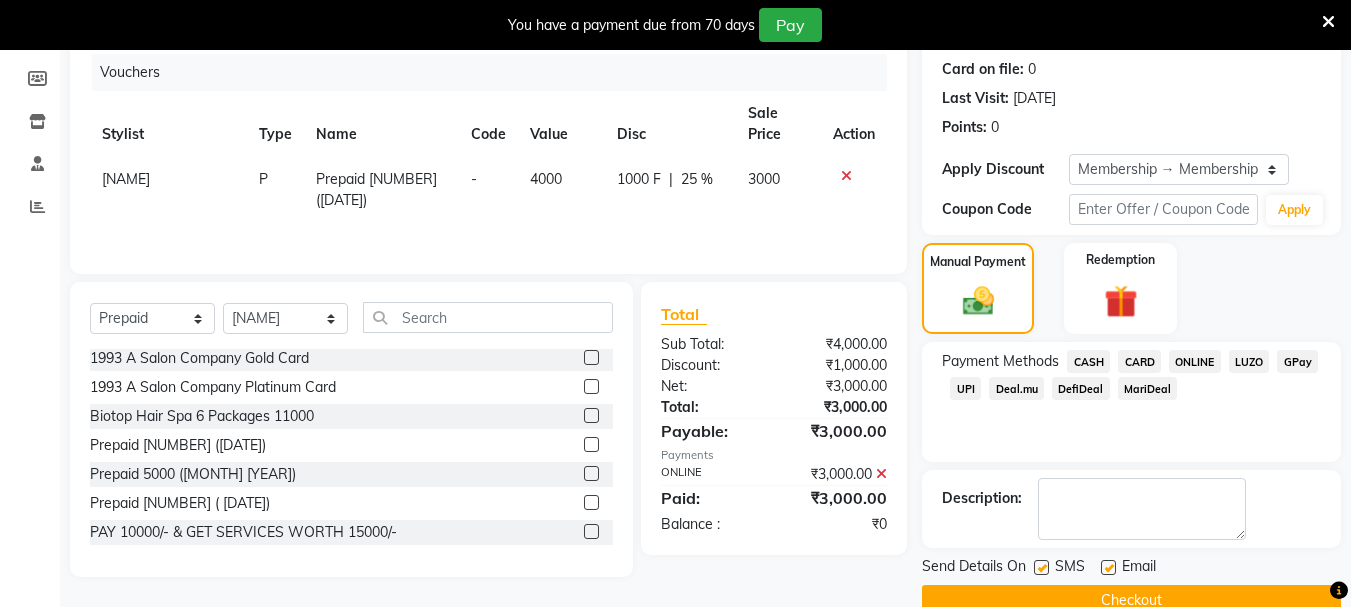 scroll, scrollTop: 283, scrollLeft: 0, axis: vertical 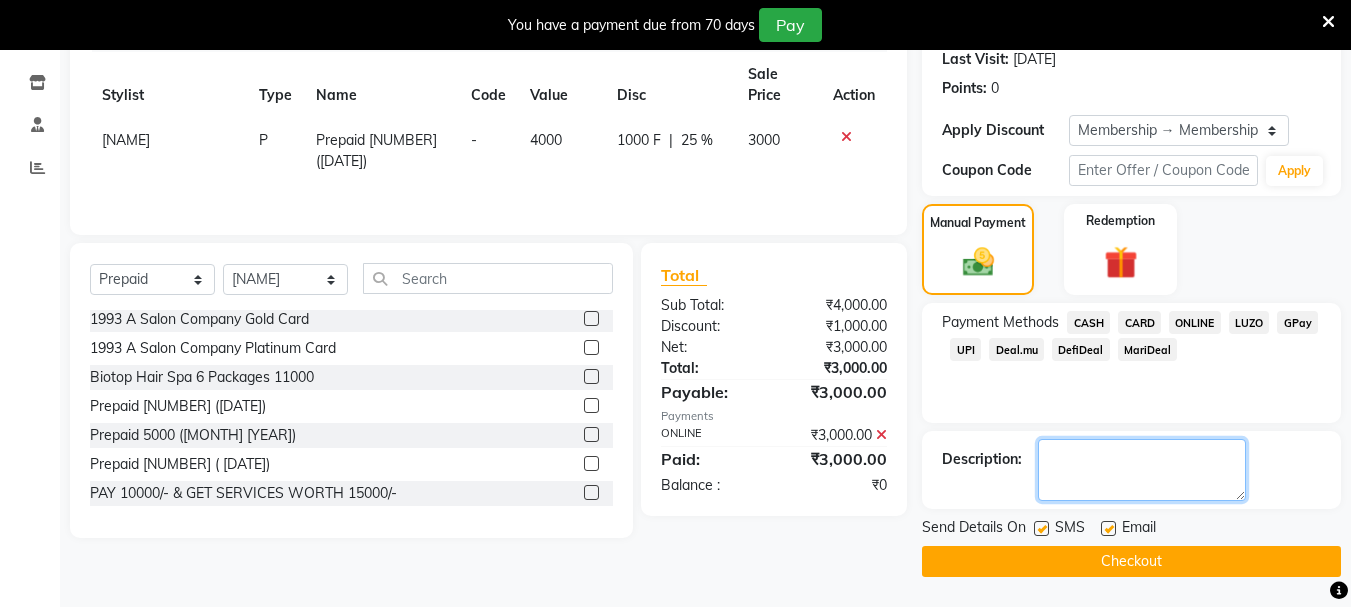 click 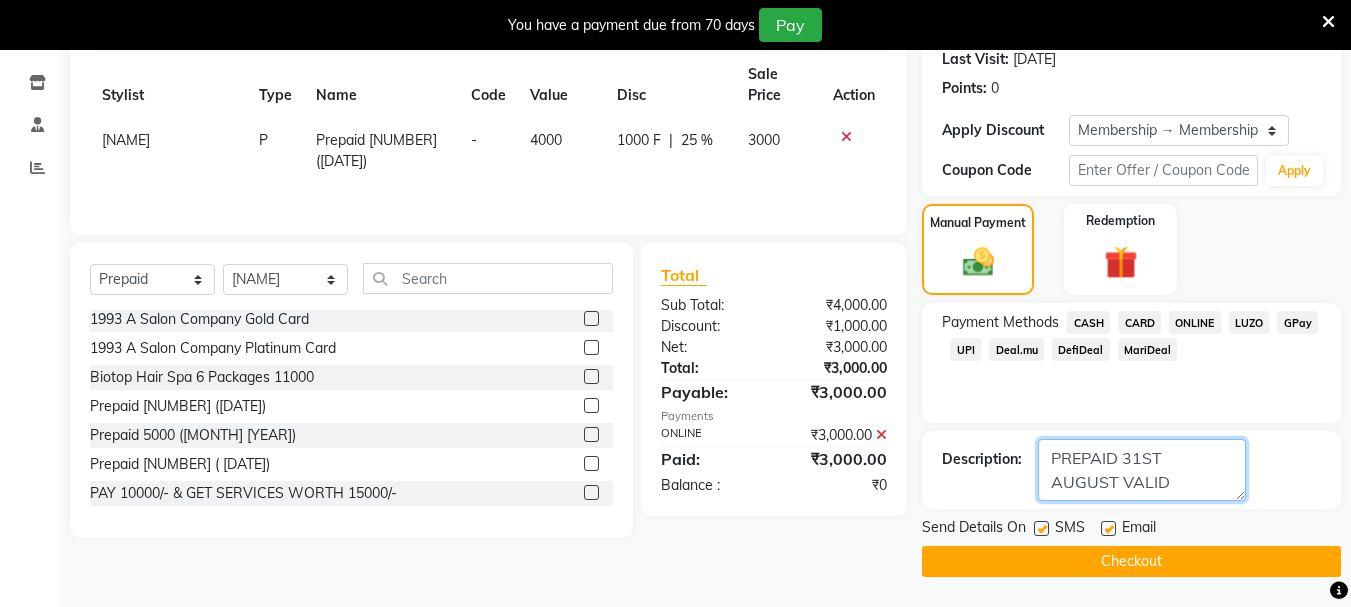 type on "PREPAID 31ST AUGUST VALID" 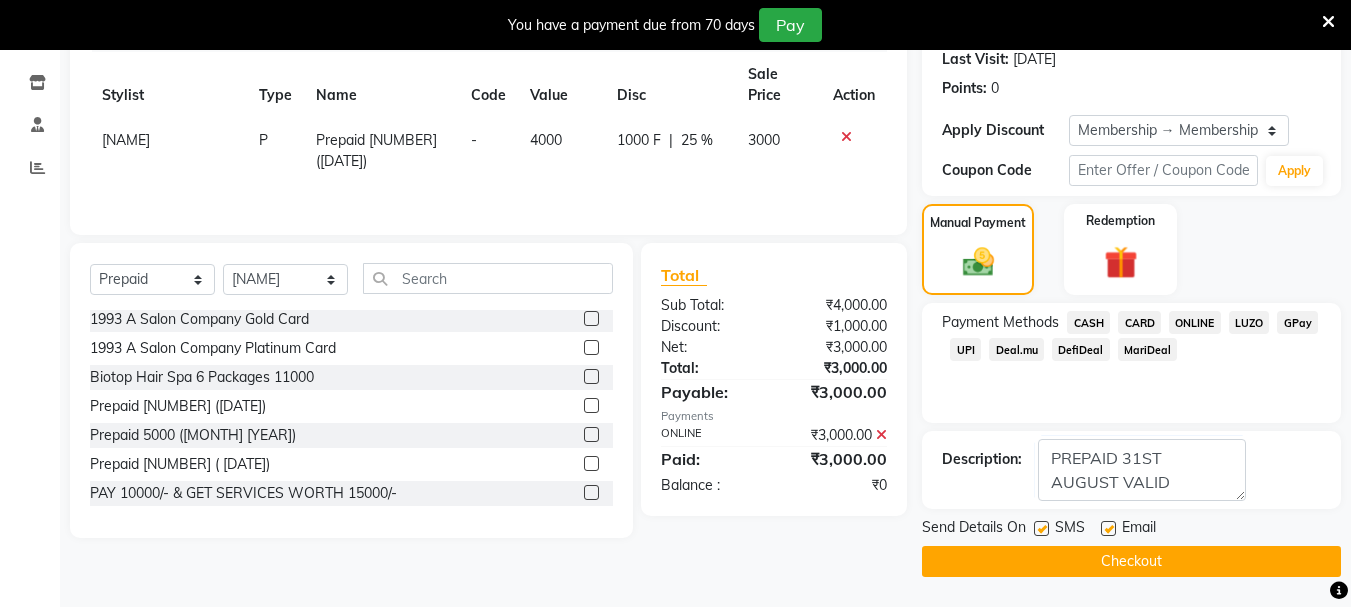 click on "Checkout" 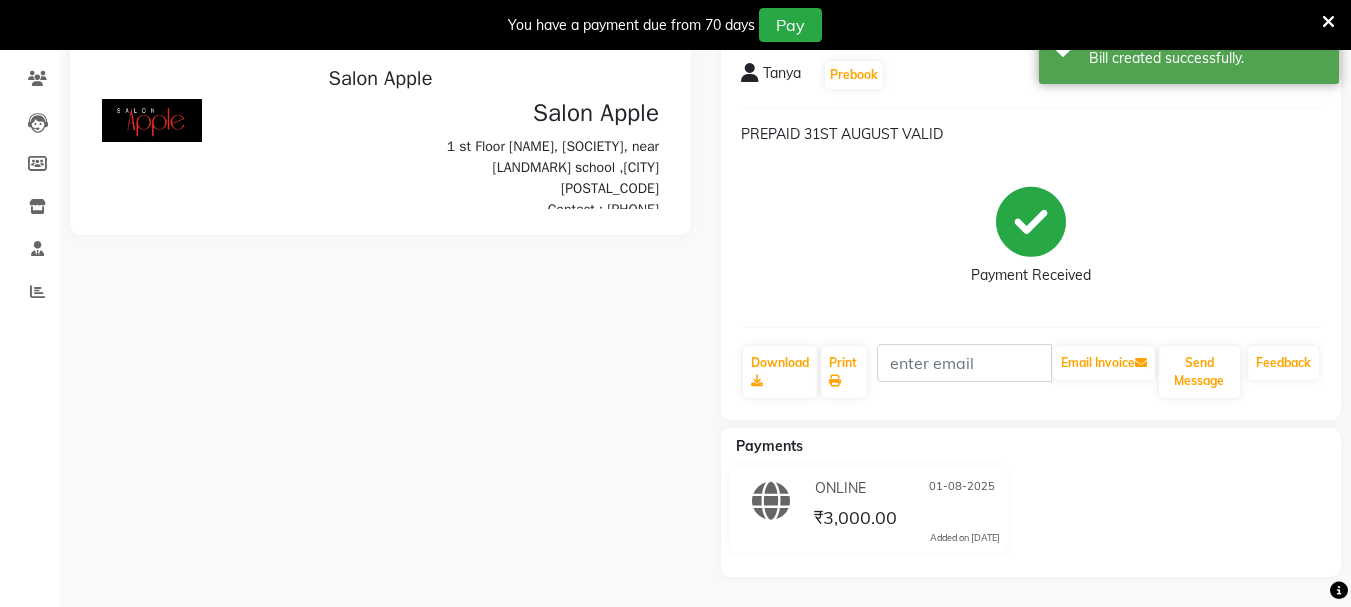 scroll, scrollTop: 191, scrollLeft: 0, axis: vertical 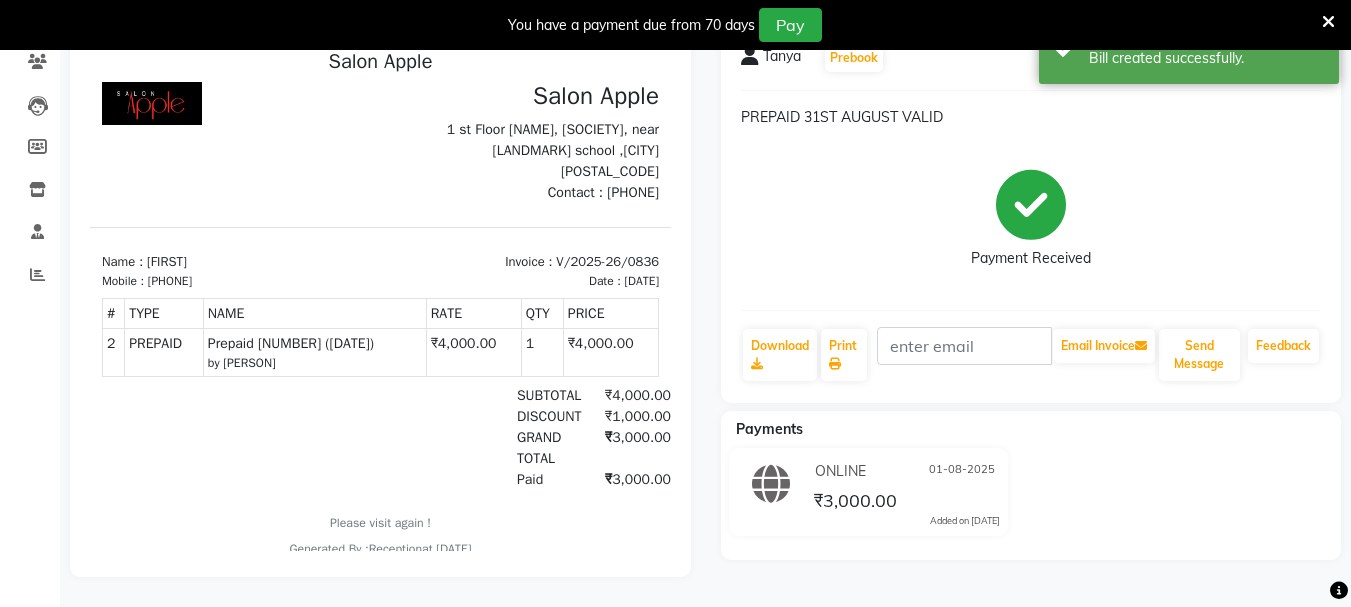click on "[PHONE]" at bounding box center [170, 281] 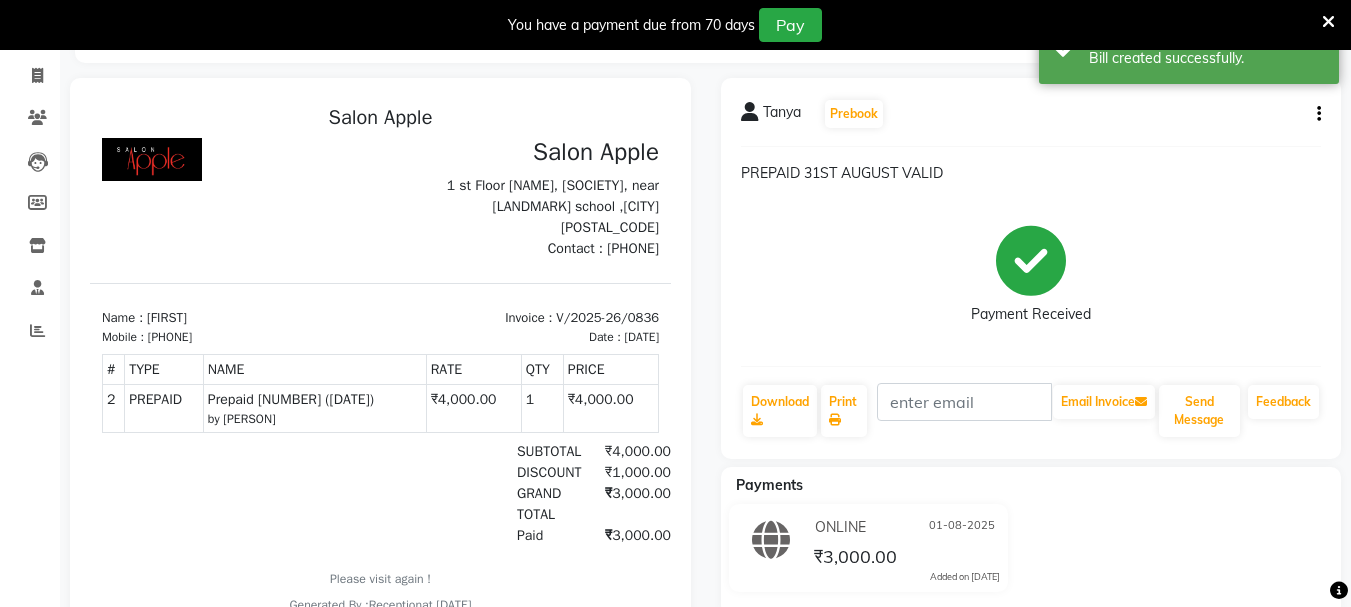 scroll, scrollTop: 0, scrollLeft: 0, axis: both 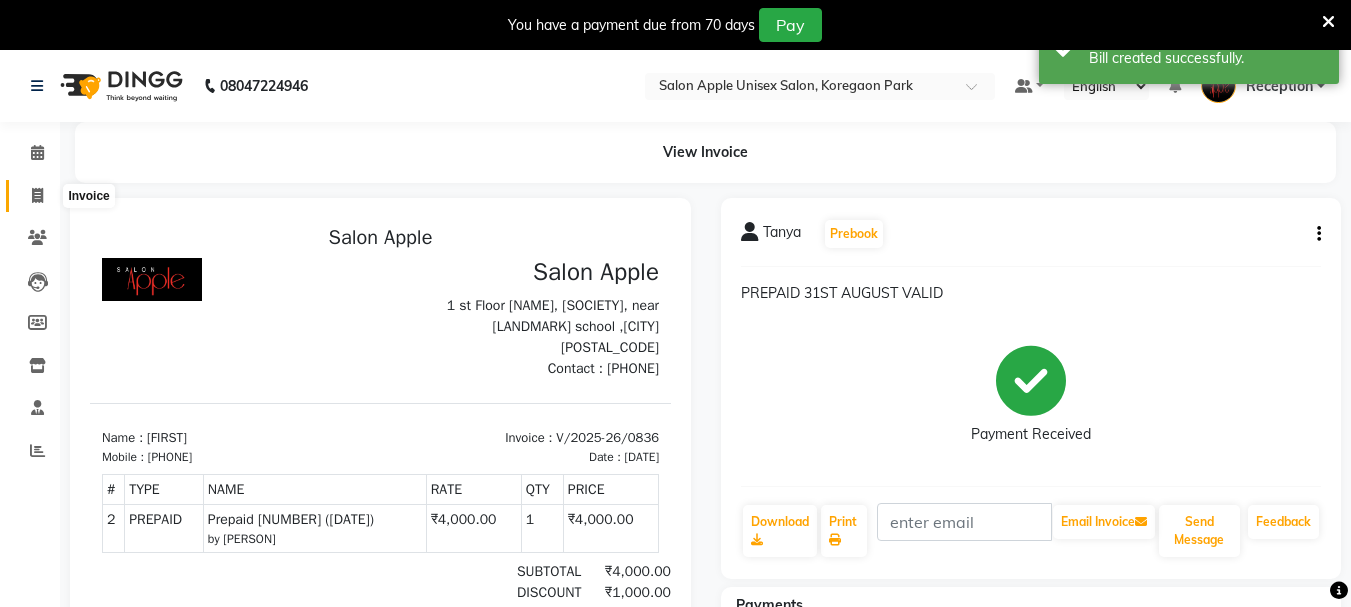 click 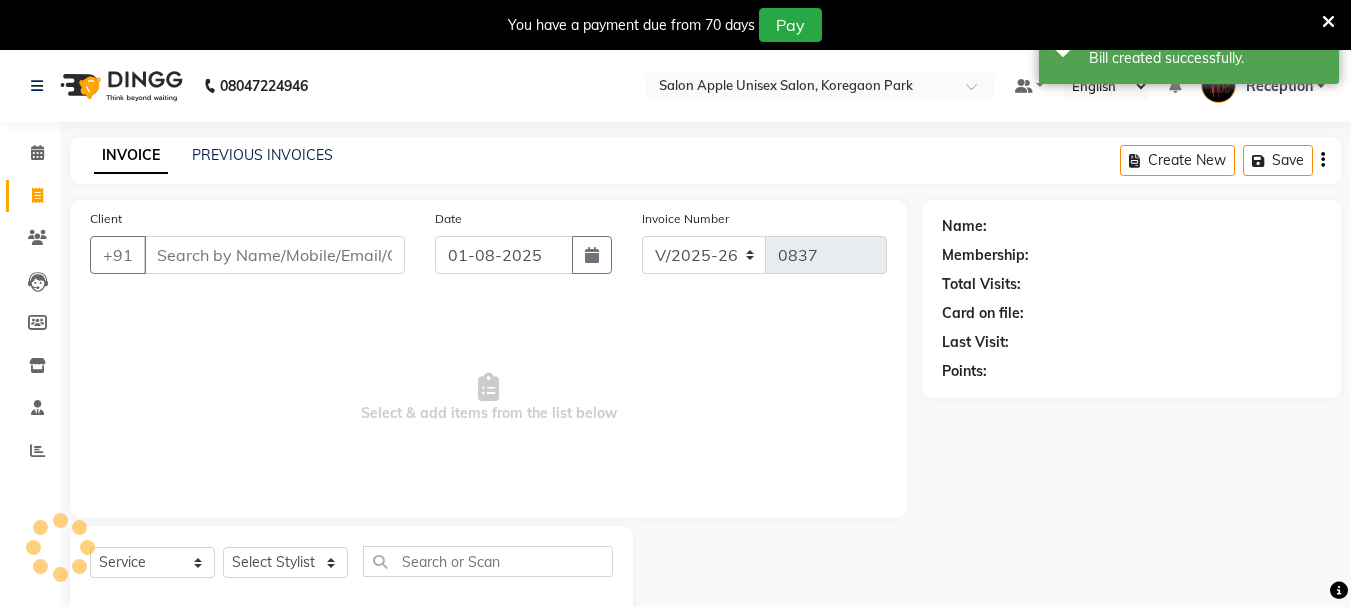 scroll, scrollTop: 50, scrollLeft: 0, axis: vertical 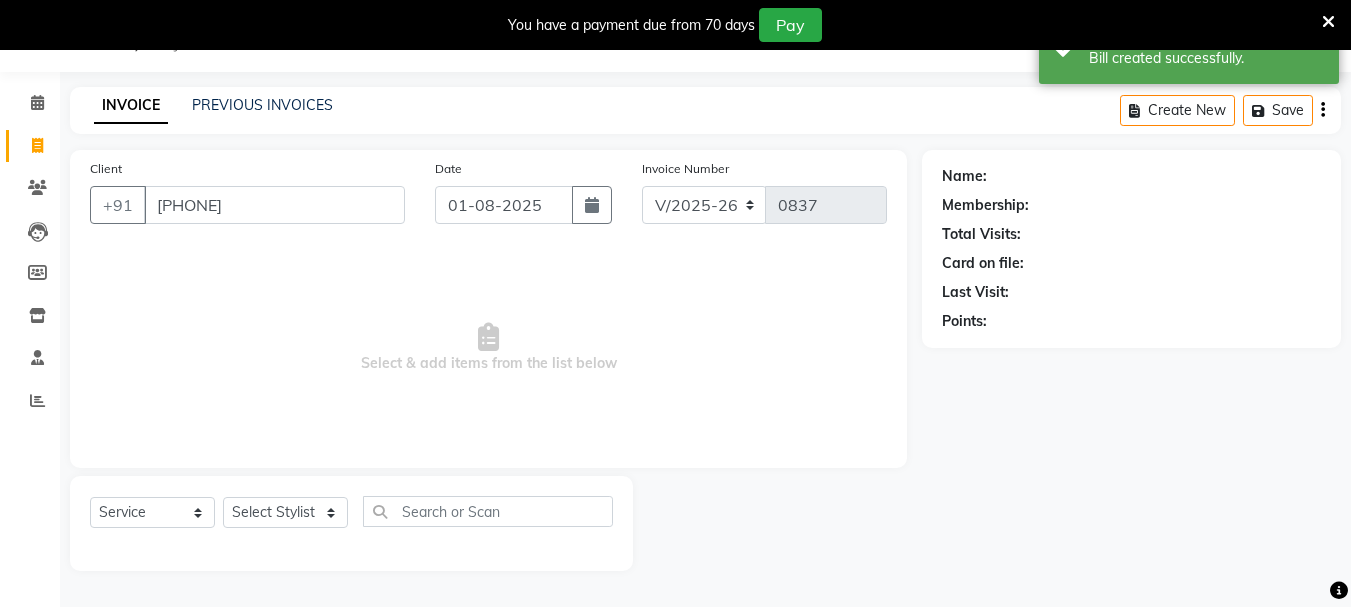 type on "[PHONE]" 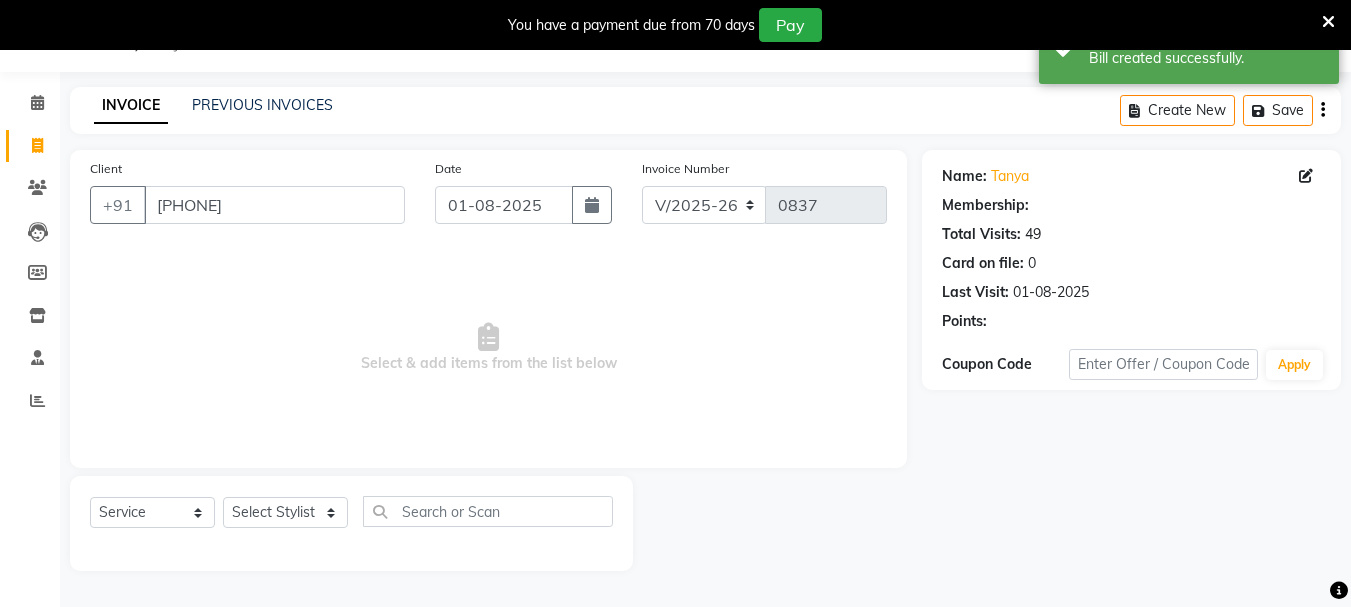 select on "1: Object" 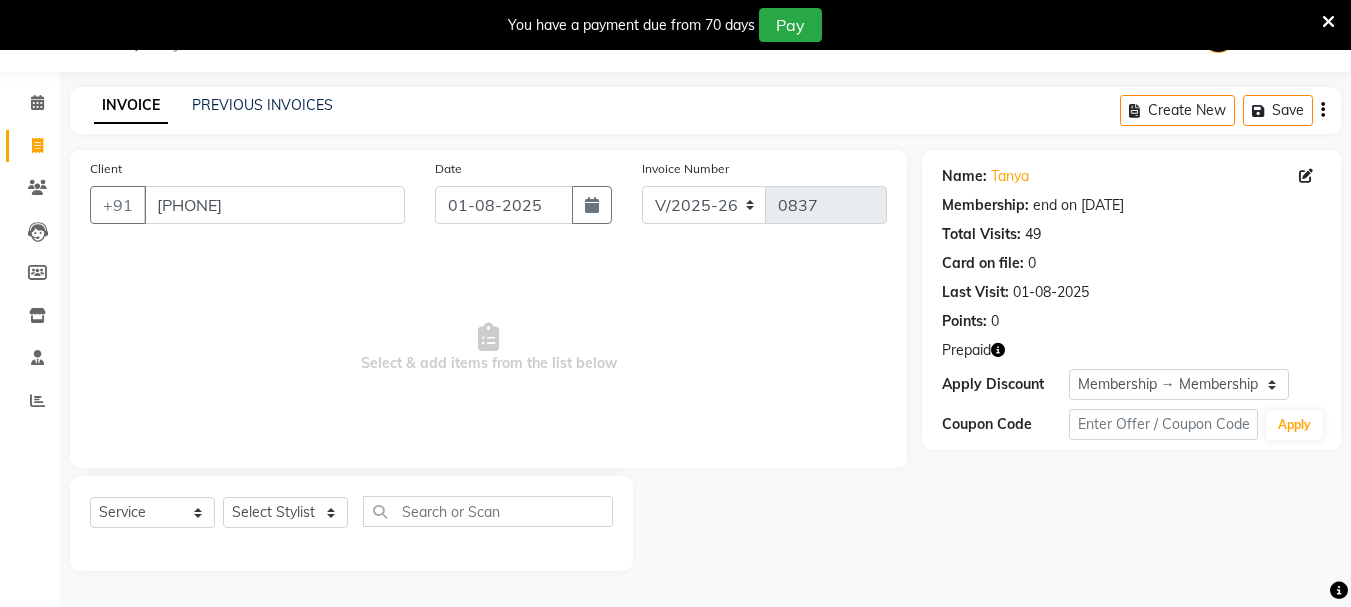 click 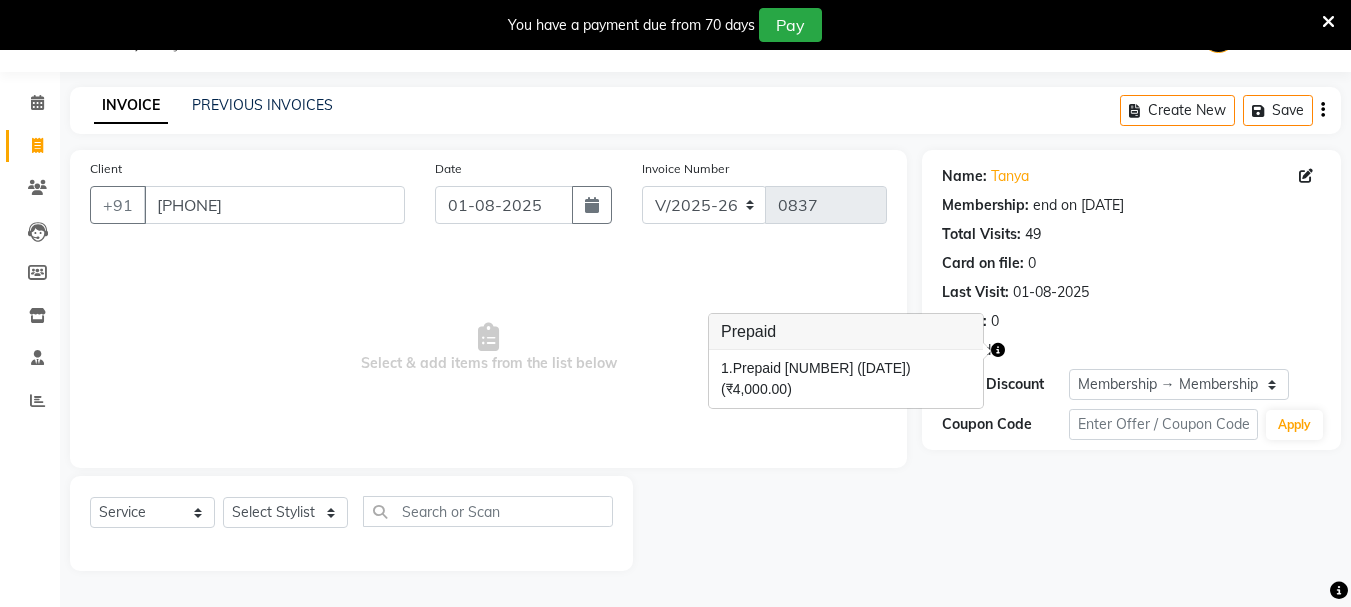 click 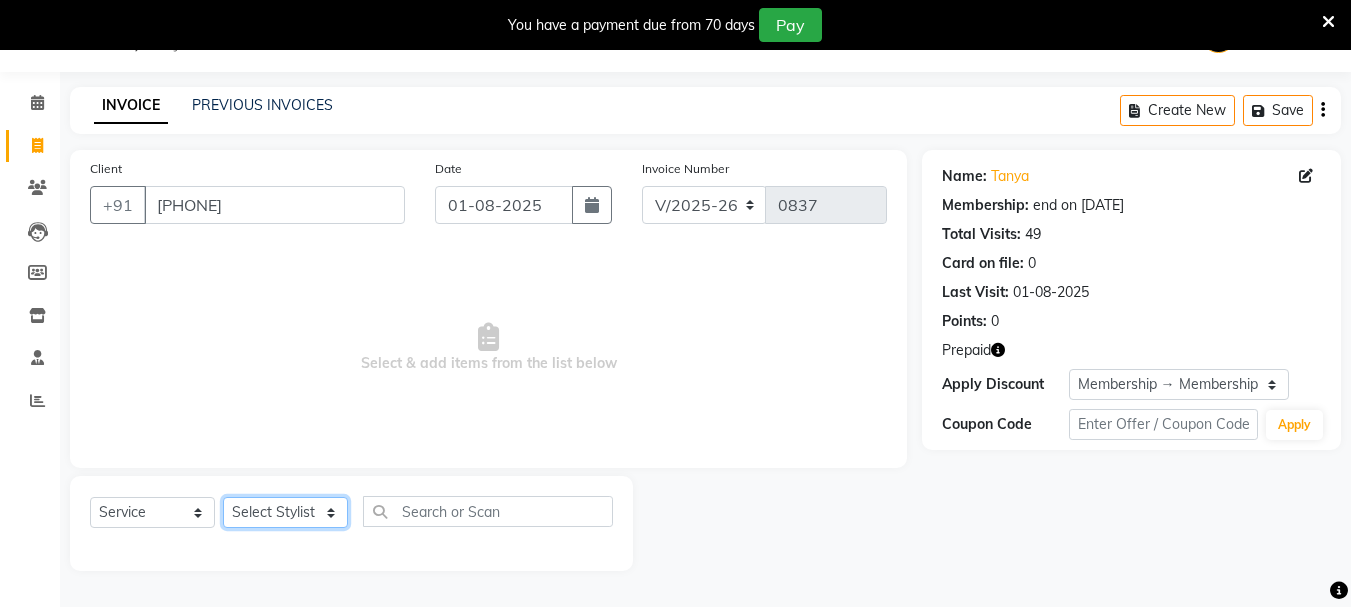click on "Select Stylist Ganeshan R MRIDULA Rahul ghodke Reception SONALI JHA training department vaishali bhagwan badgujar" 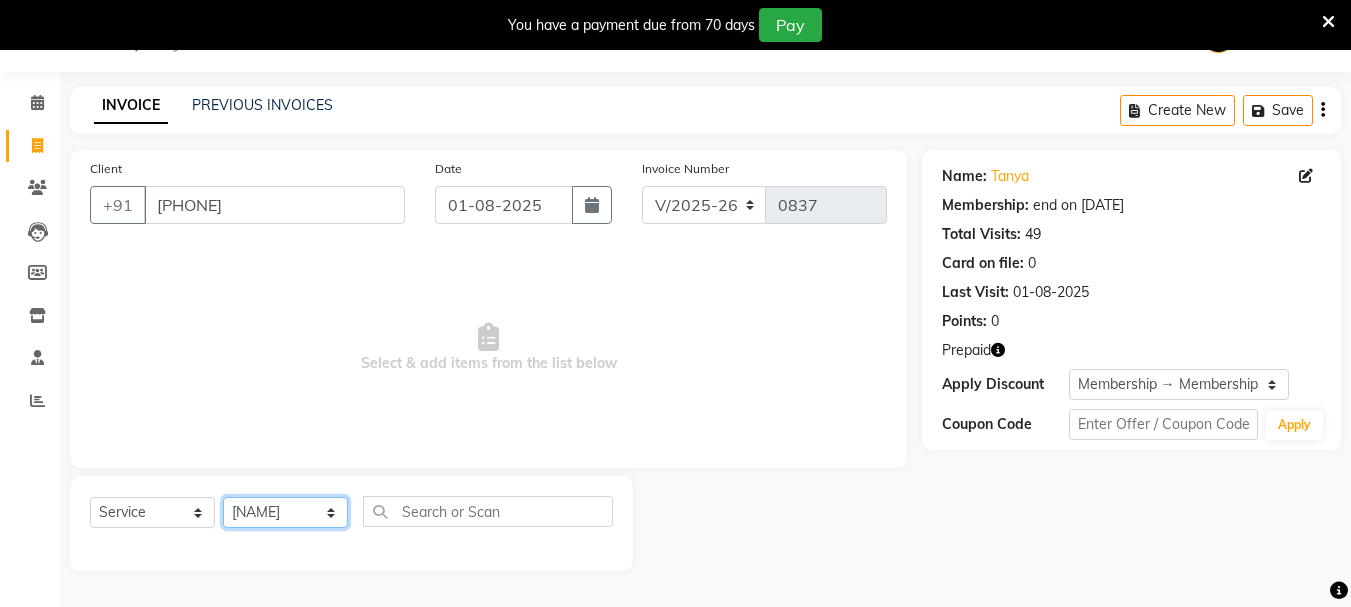 click on "Select Stylist Ganeshan R MRIDULA Rahul ghodke Reception SONALI JHA training department vaishali bhagwan badgujar" 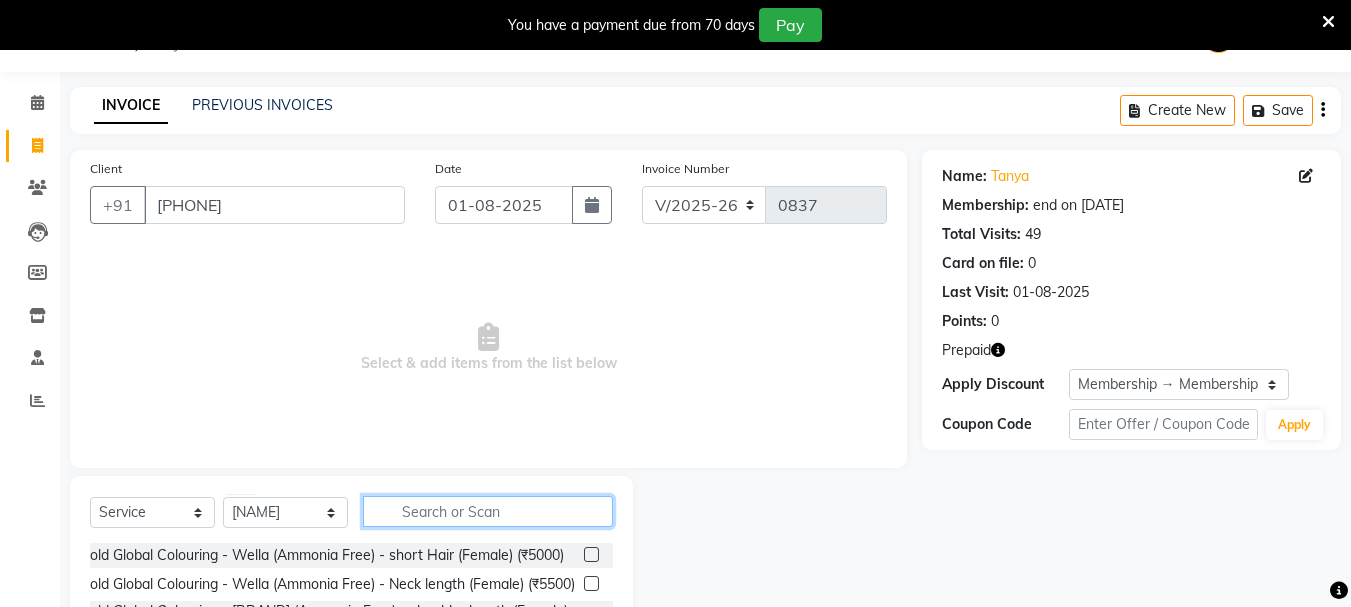 click 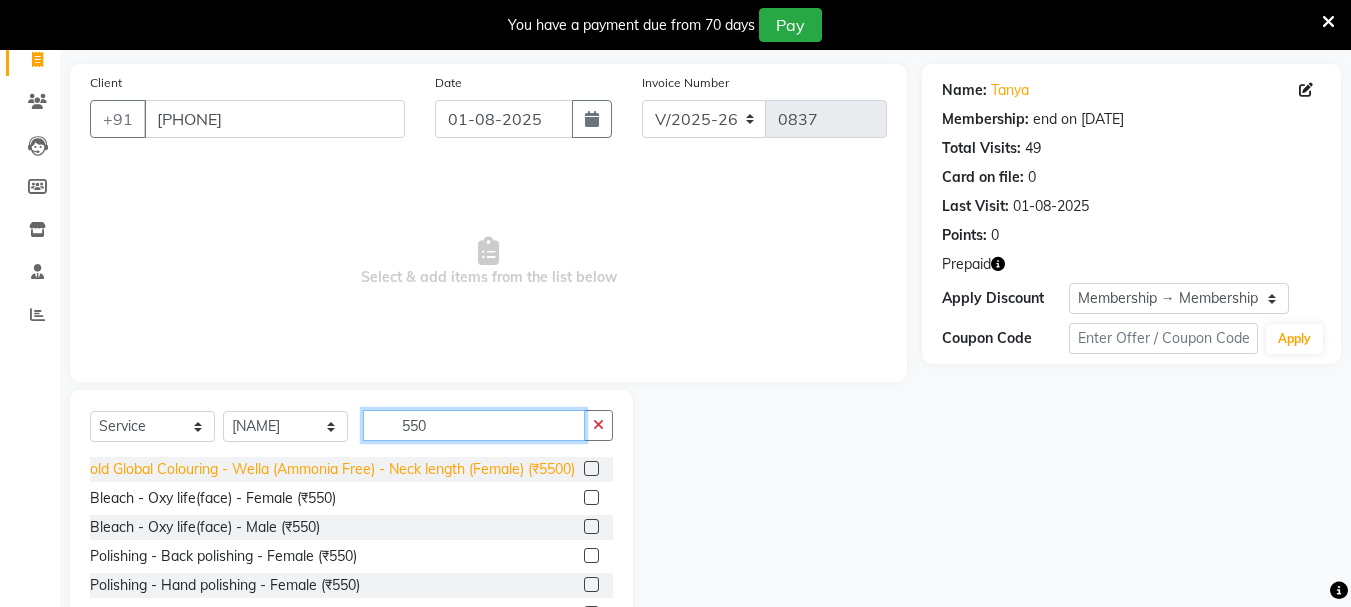 scroll, scrollTop: 244, scrollLeft: 0, axis: vertical 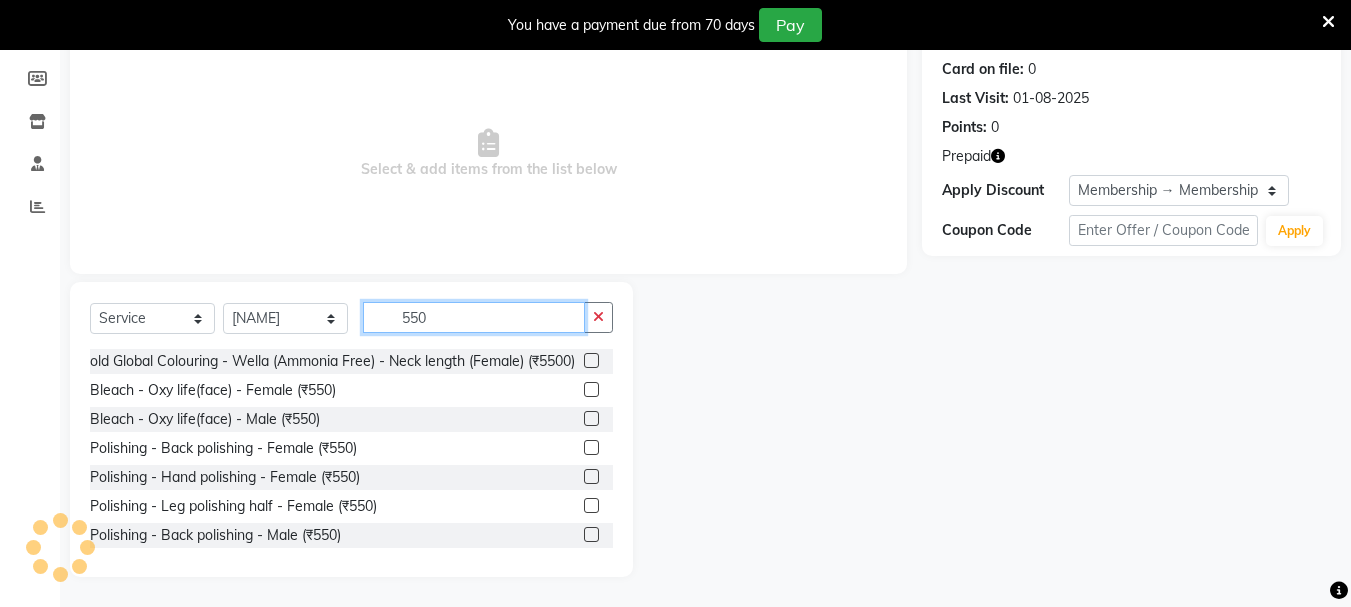 type on "550" 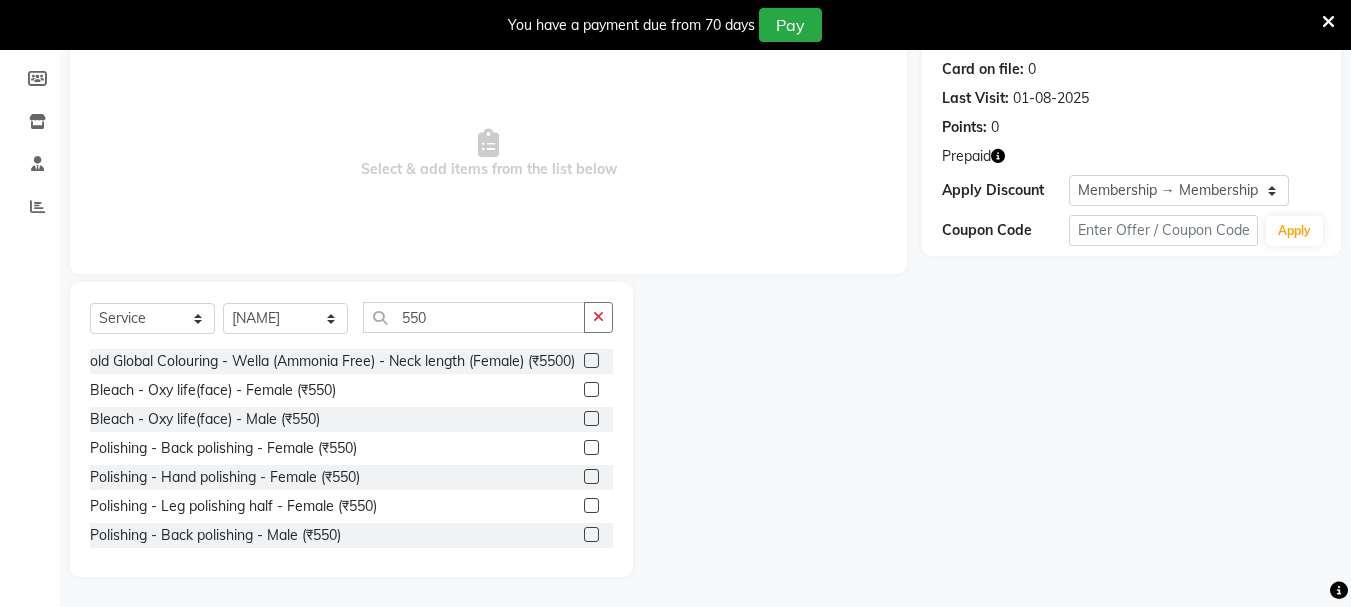 click 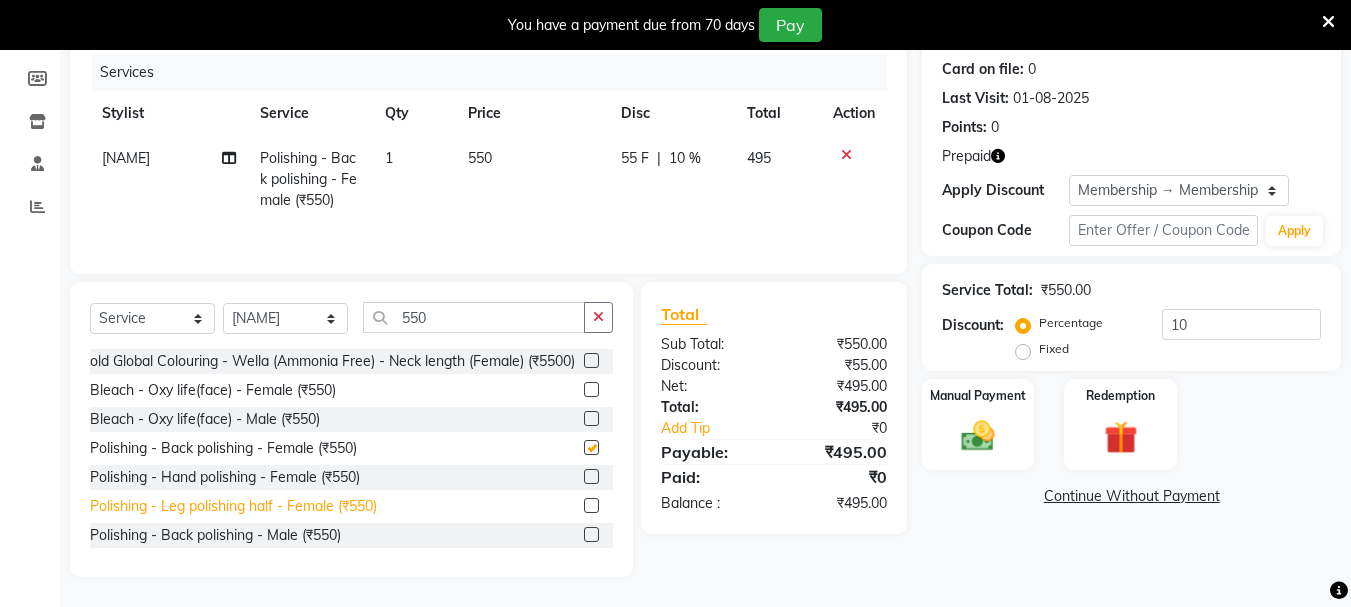 checkbox on "false" 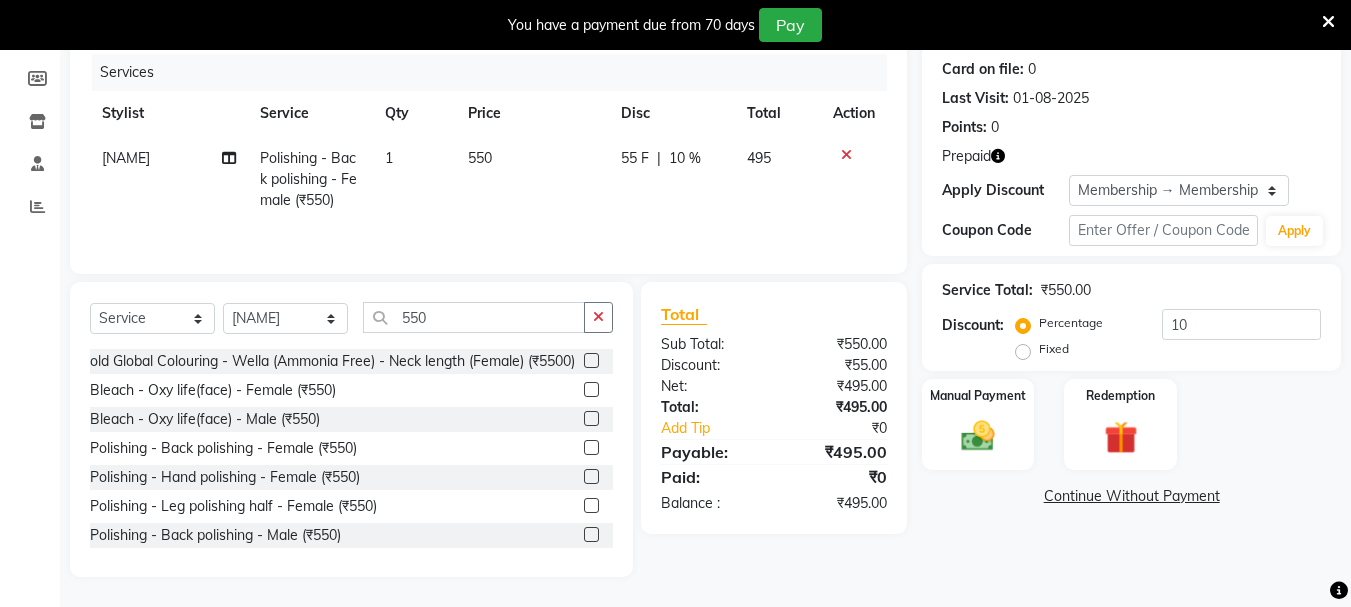 click 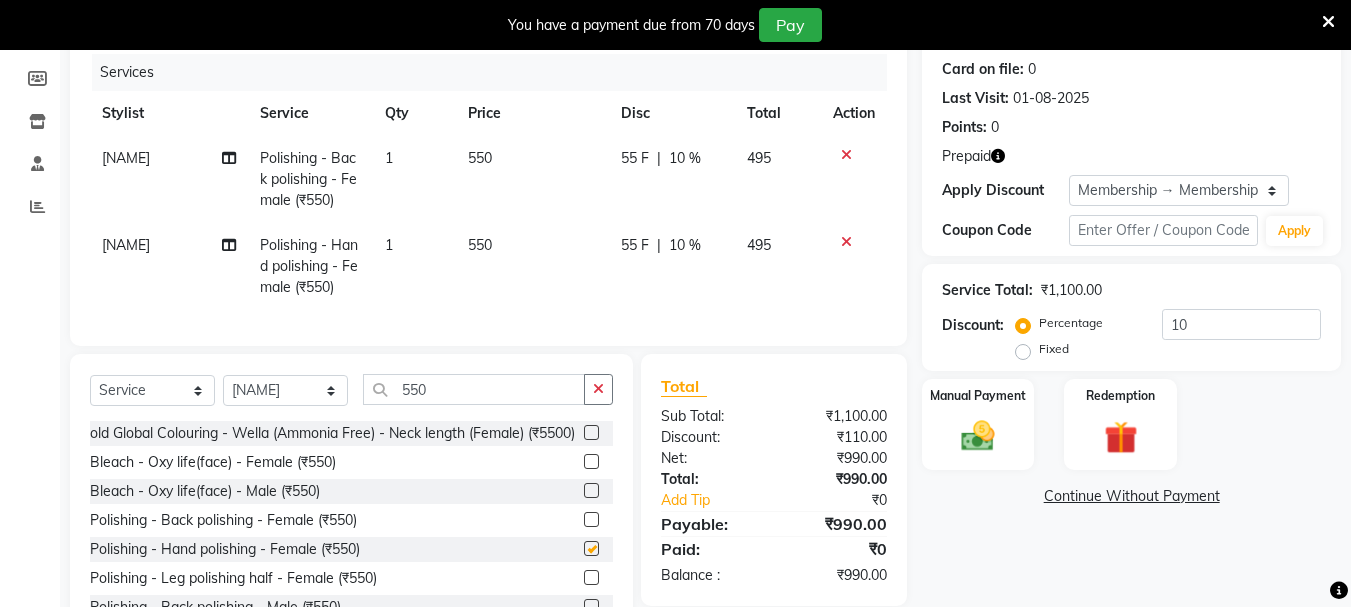 checkbox on "false" 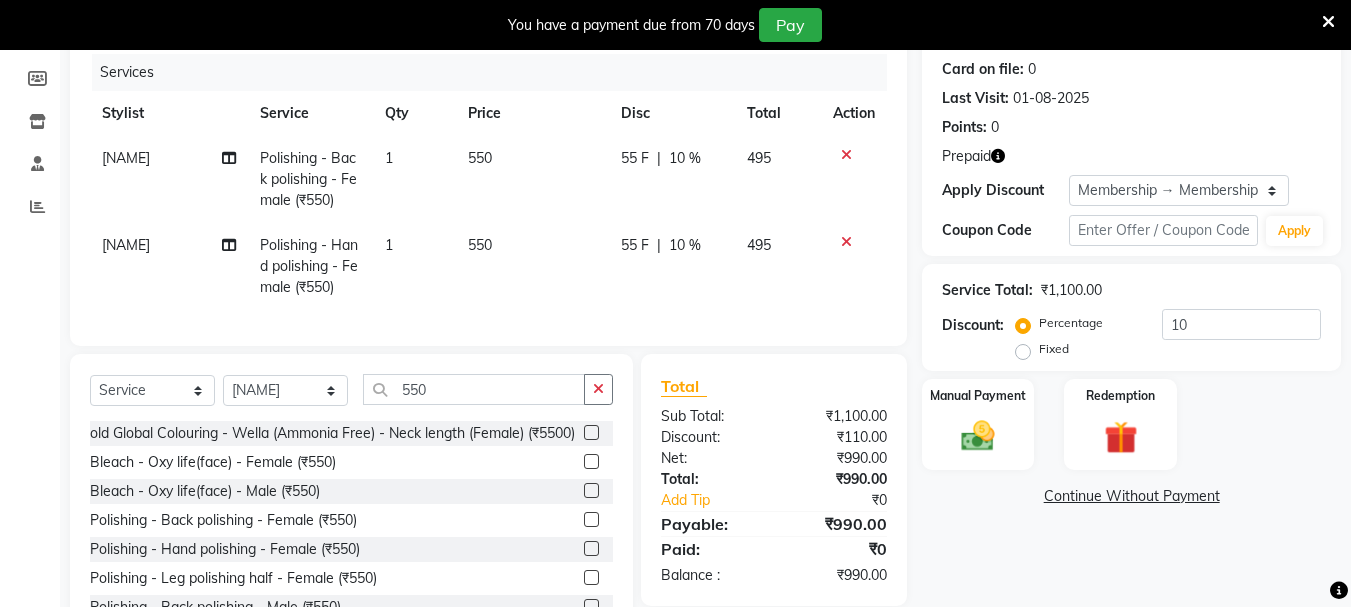 scroll, scrollTop: 200, scrollLeft: 0, axis: vertical 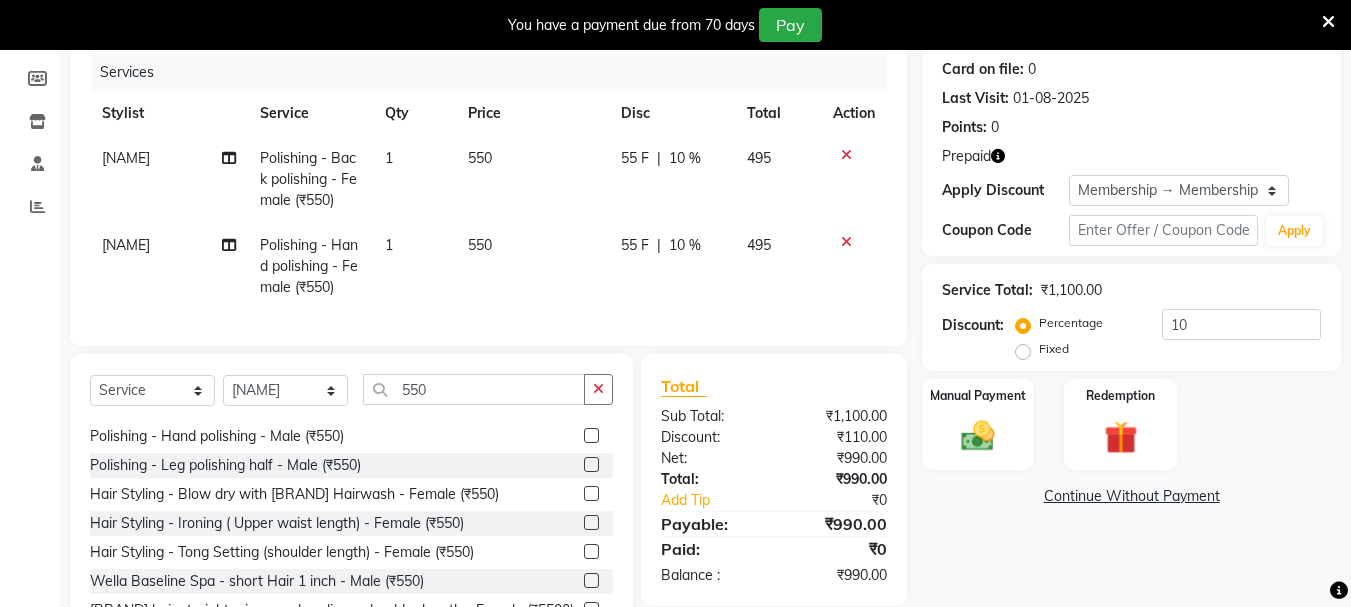 click 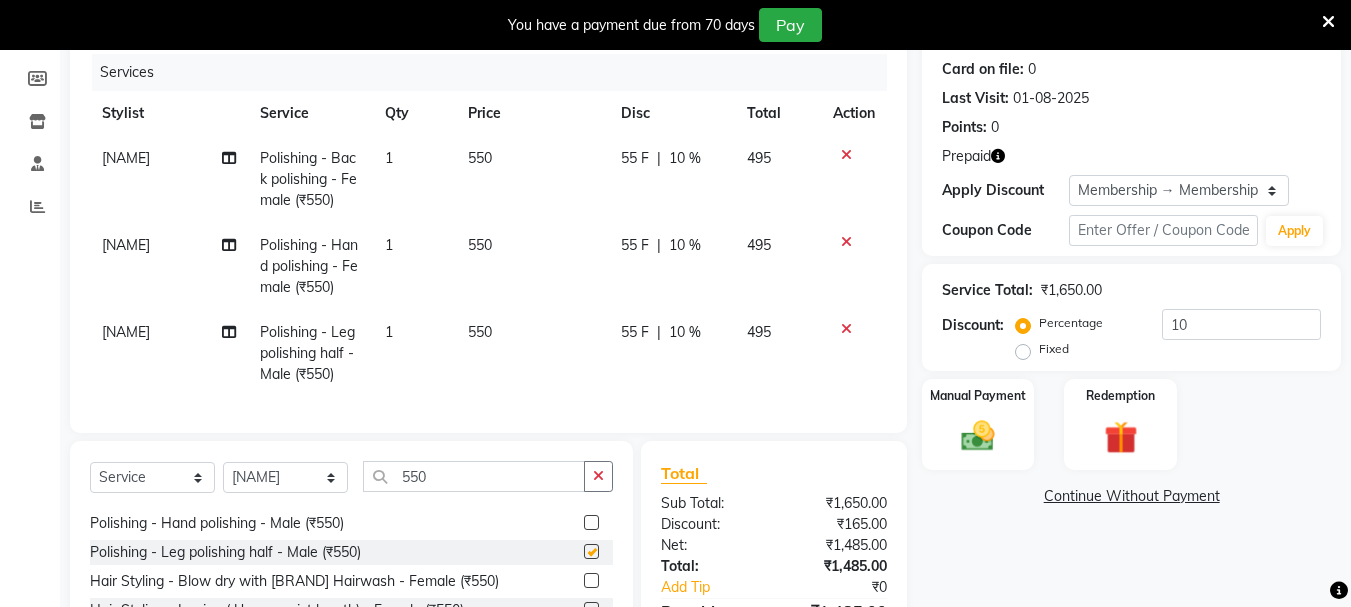 checkbox on "false" 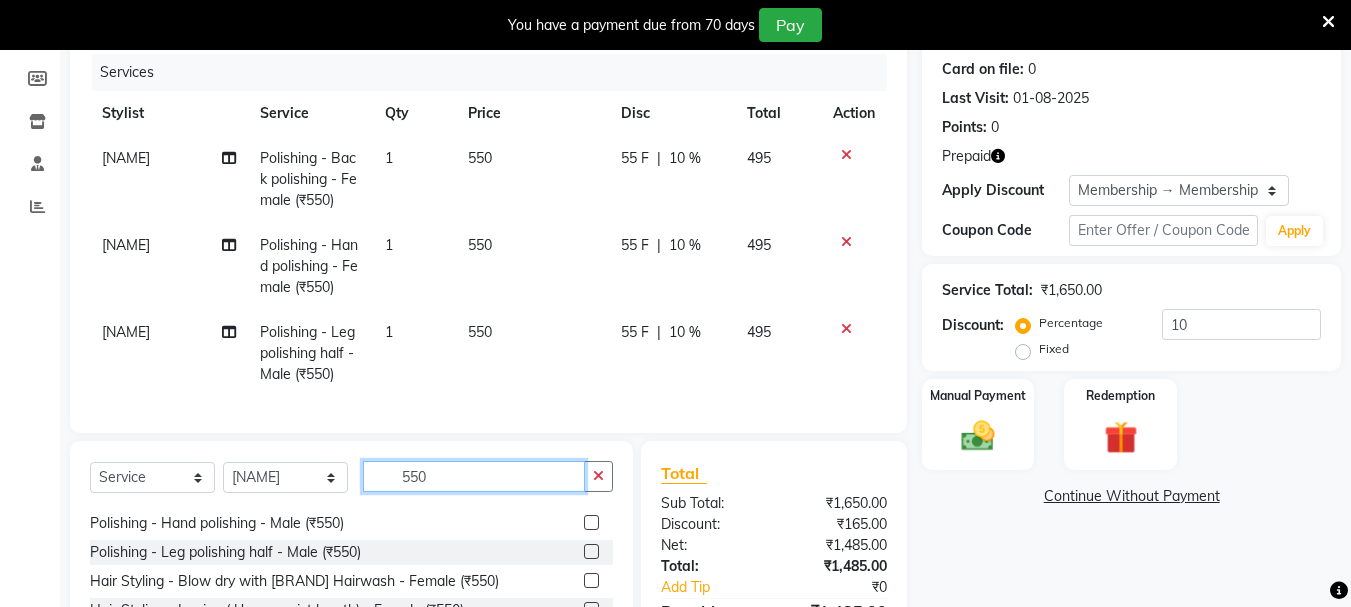 click on "550" 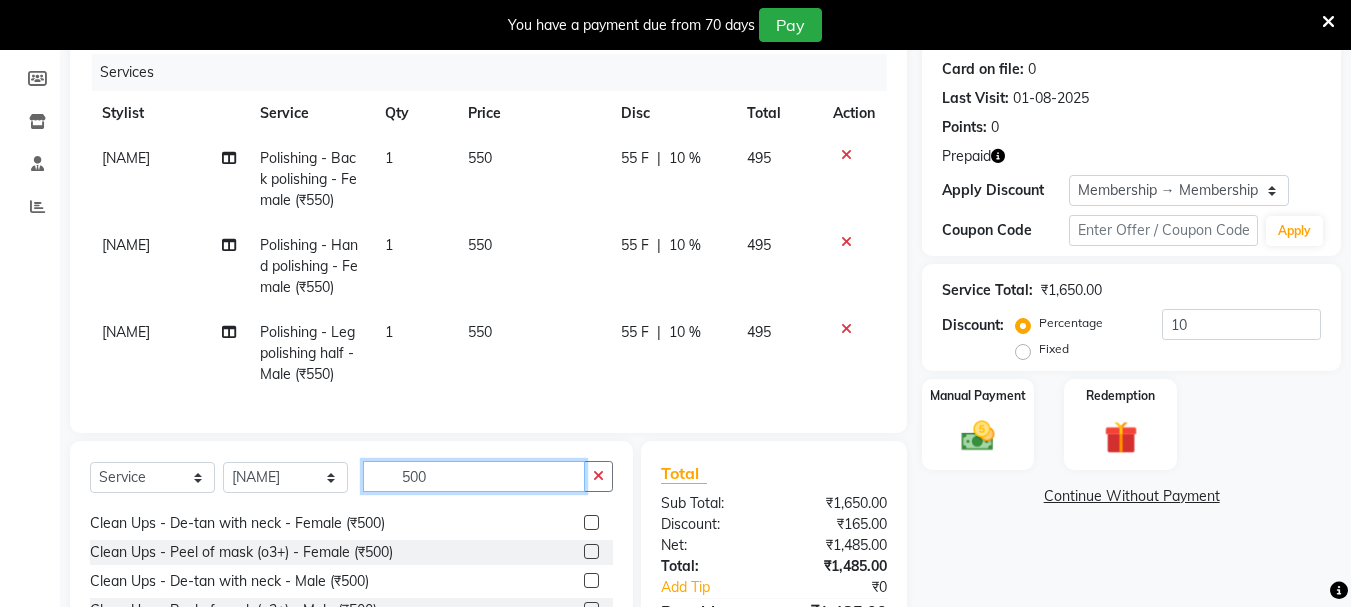 scroll, scrollTop: 142, scrollLeft: 0, axis: vertical 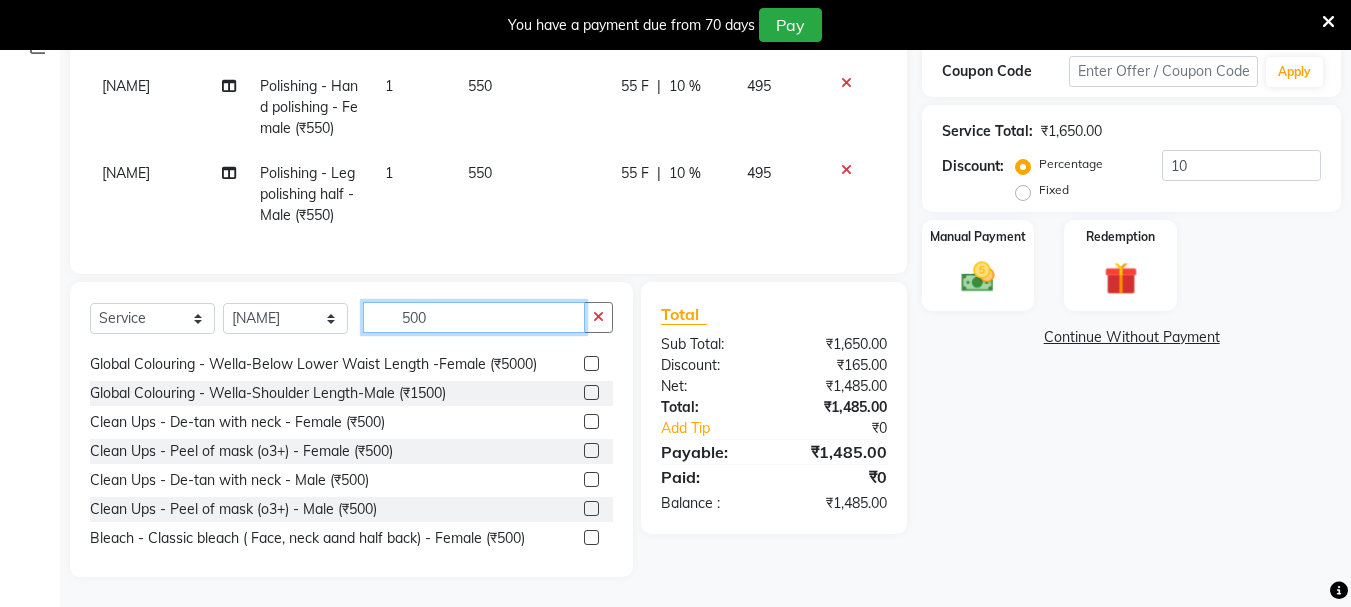 type on "500" 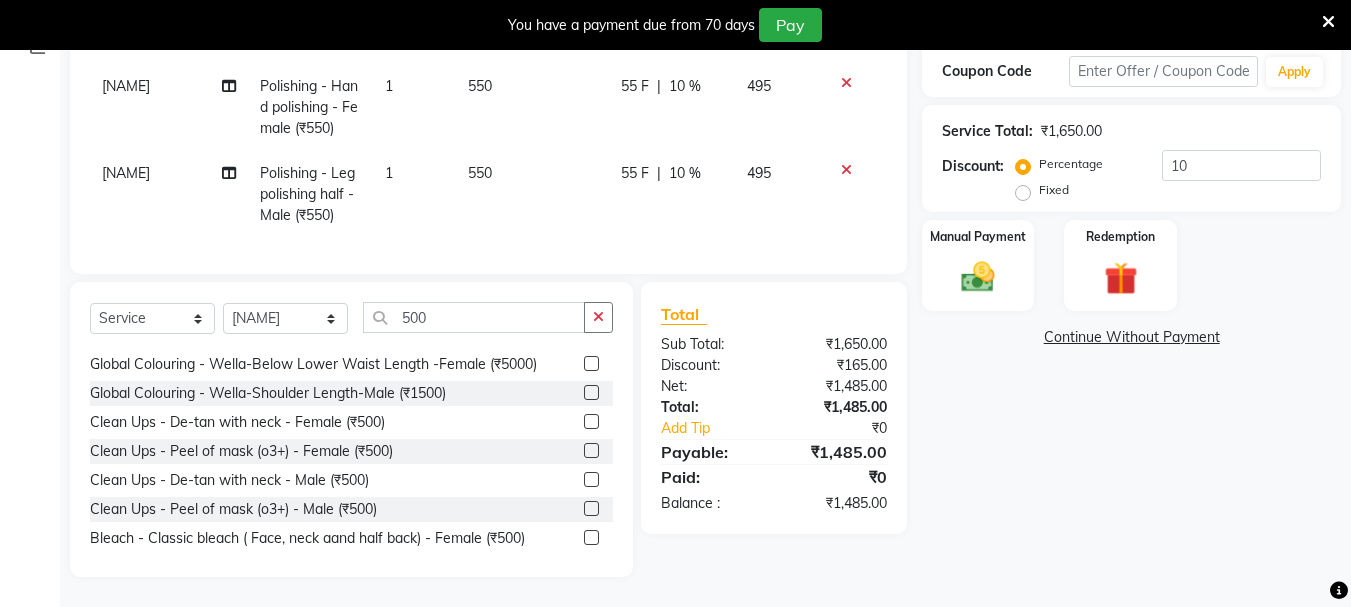 click 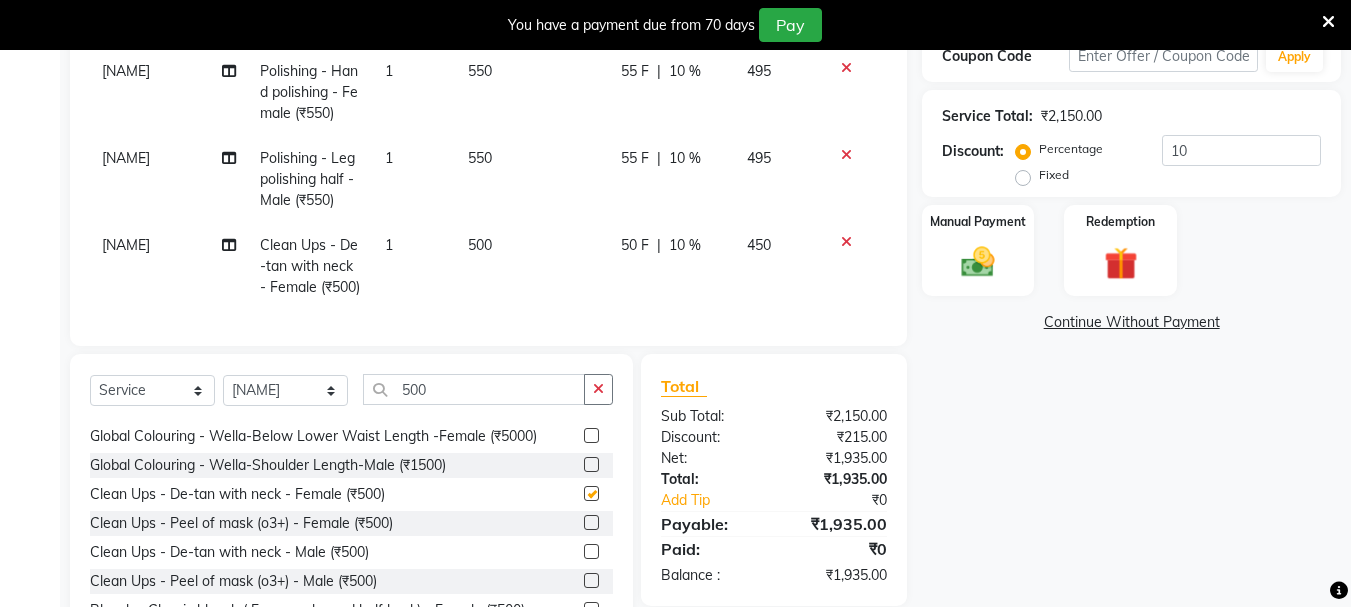 checkbox on "false" 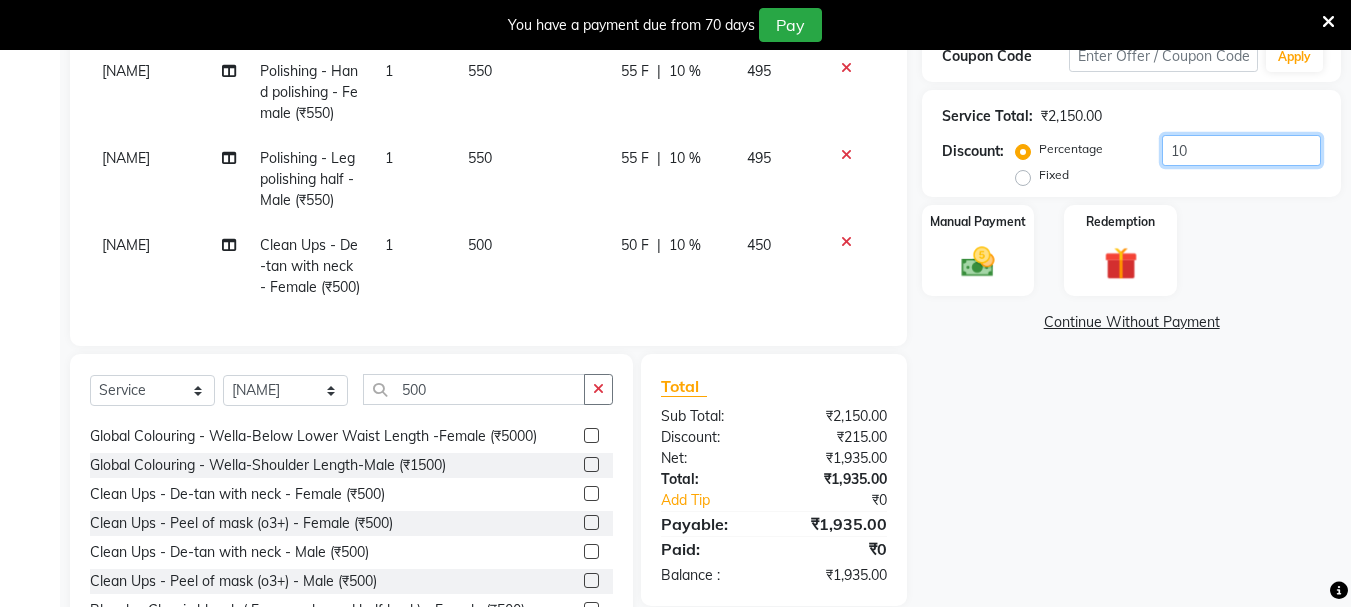 click on "10" 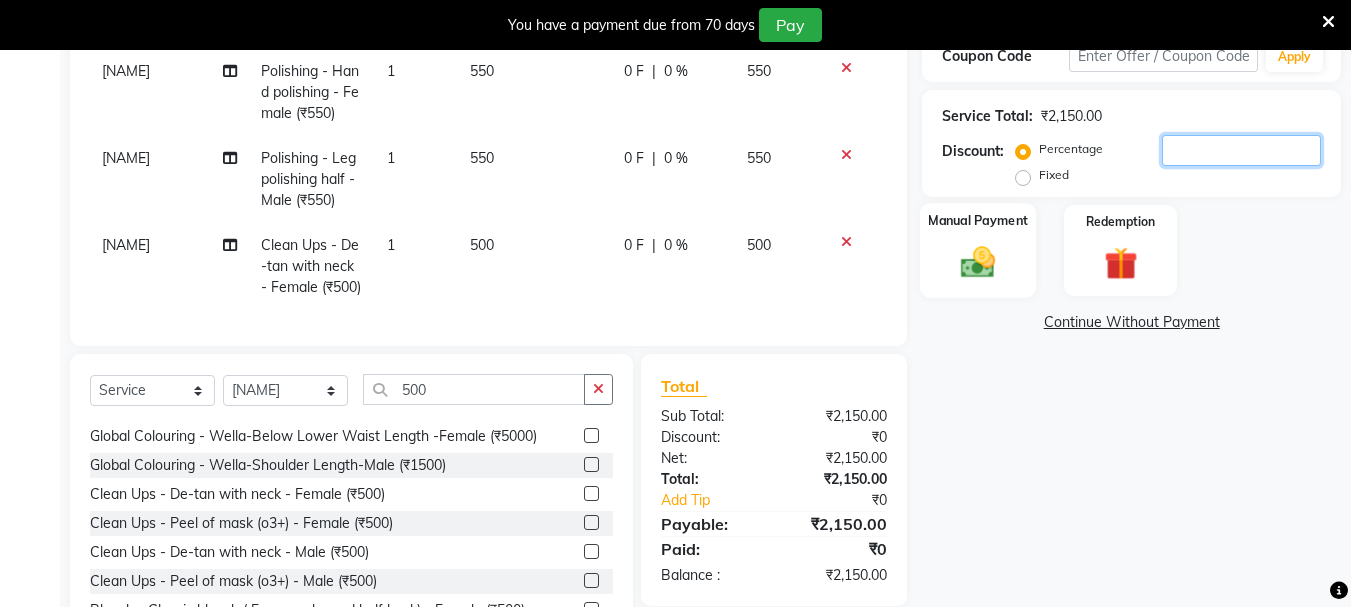 type 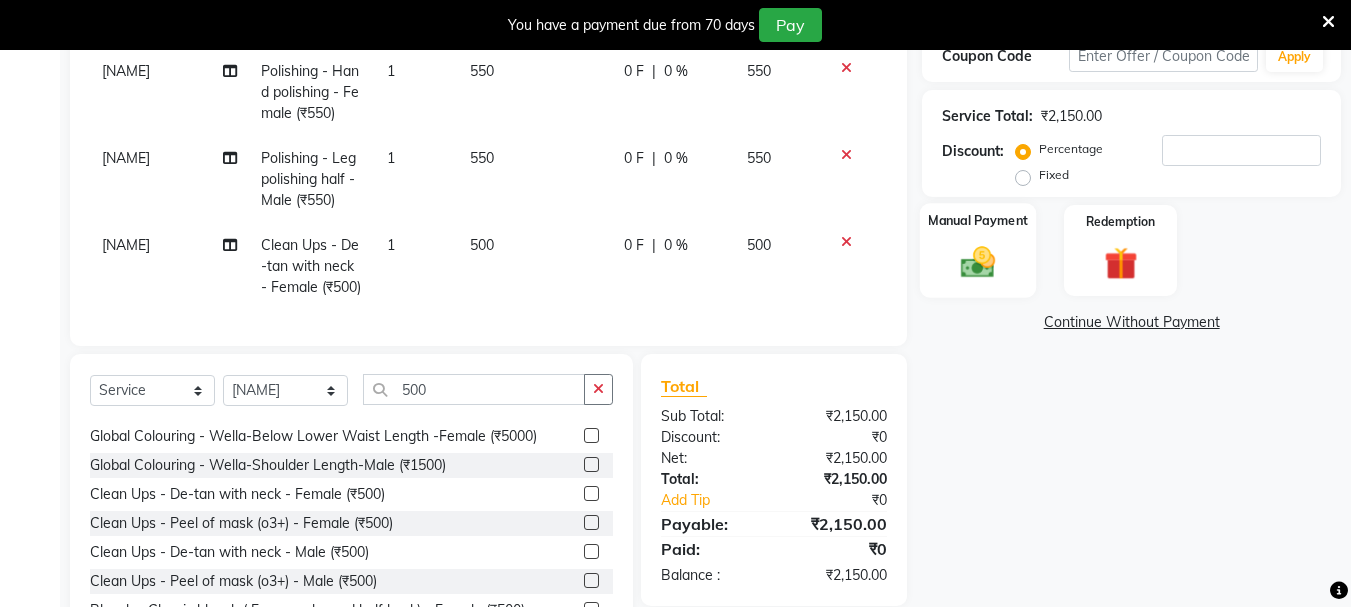 click 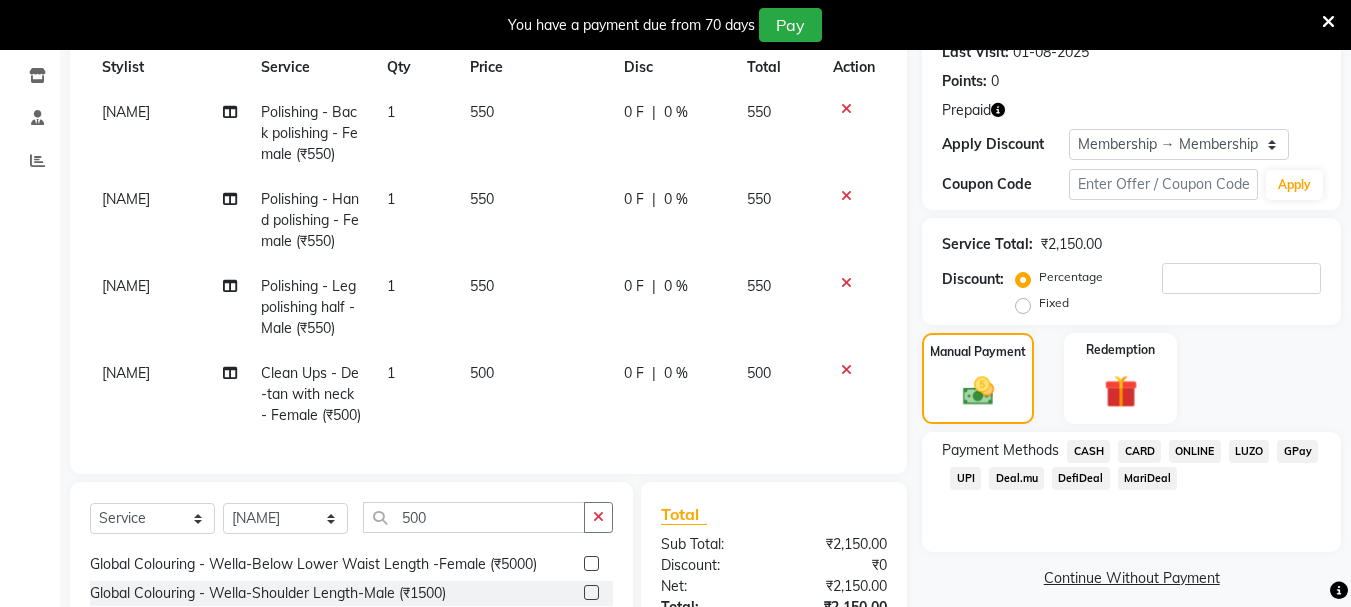 scroll, scrollTop: 318, scrollLeft: 0, axis: vertical 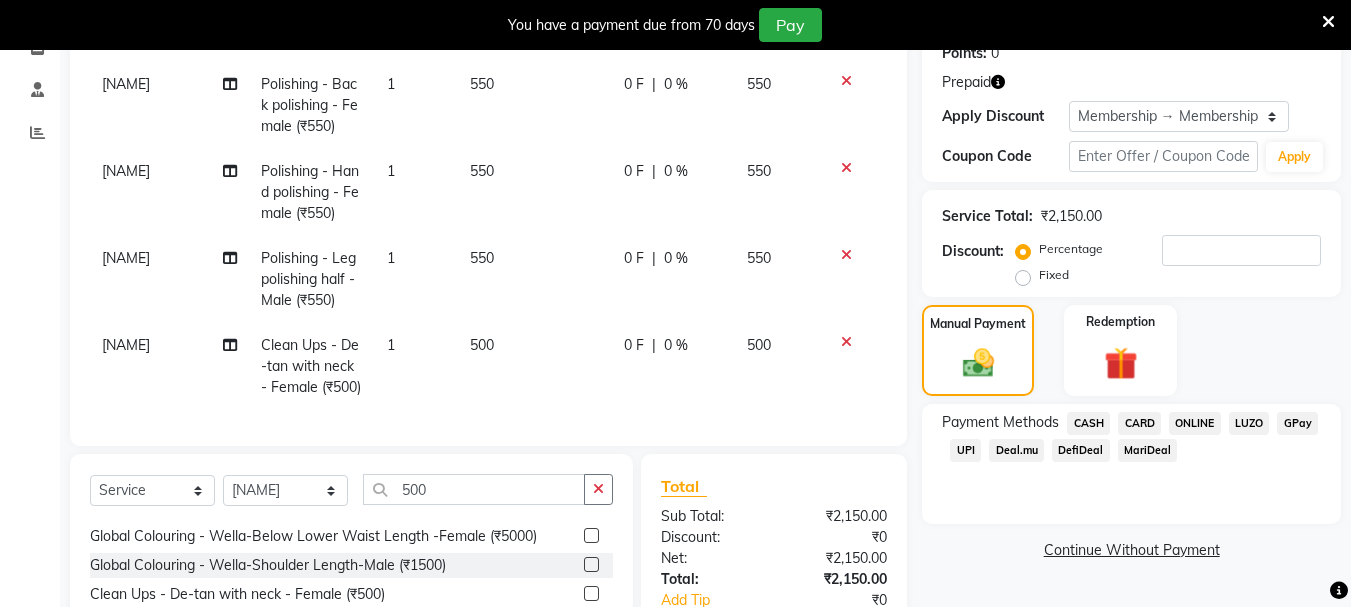 click 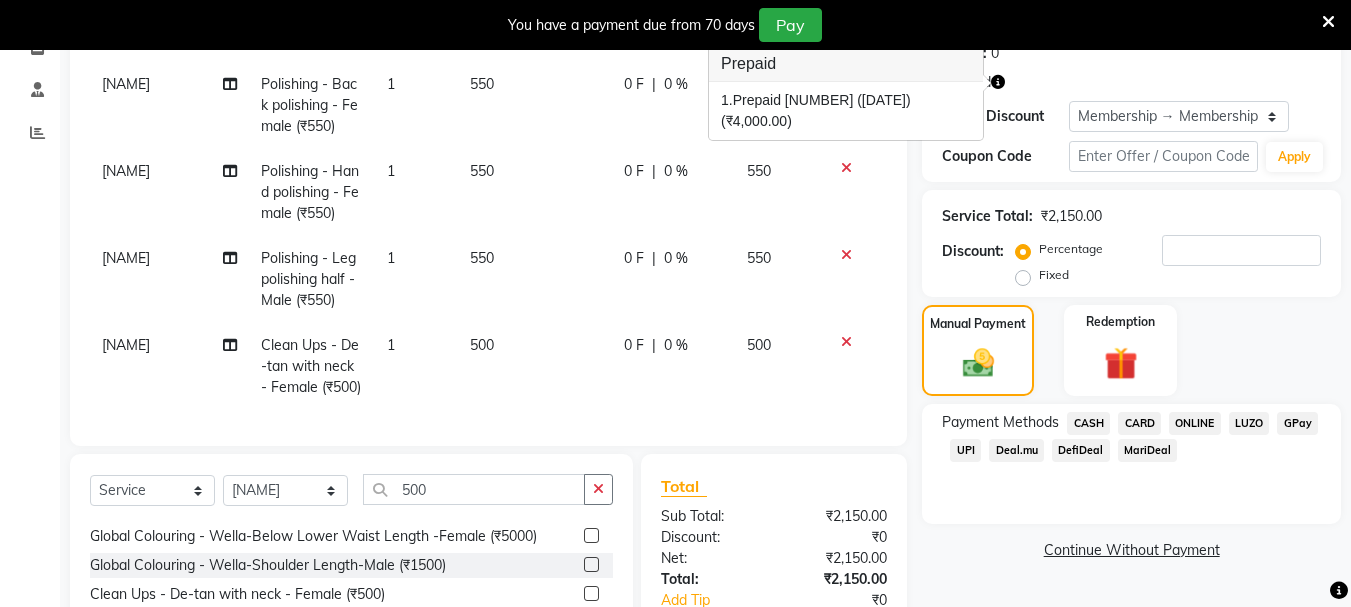 click 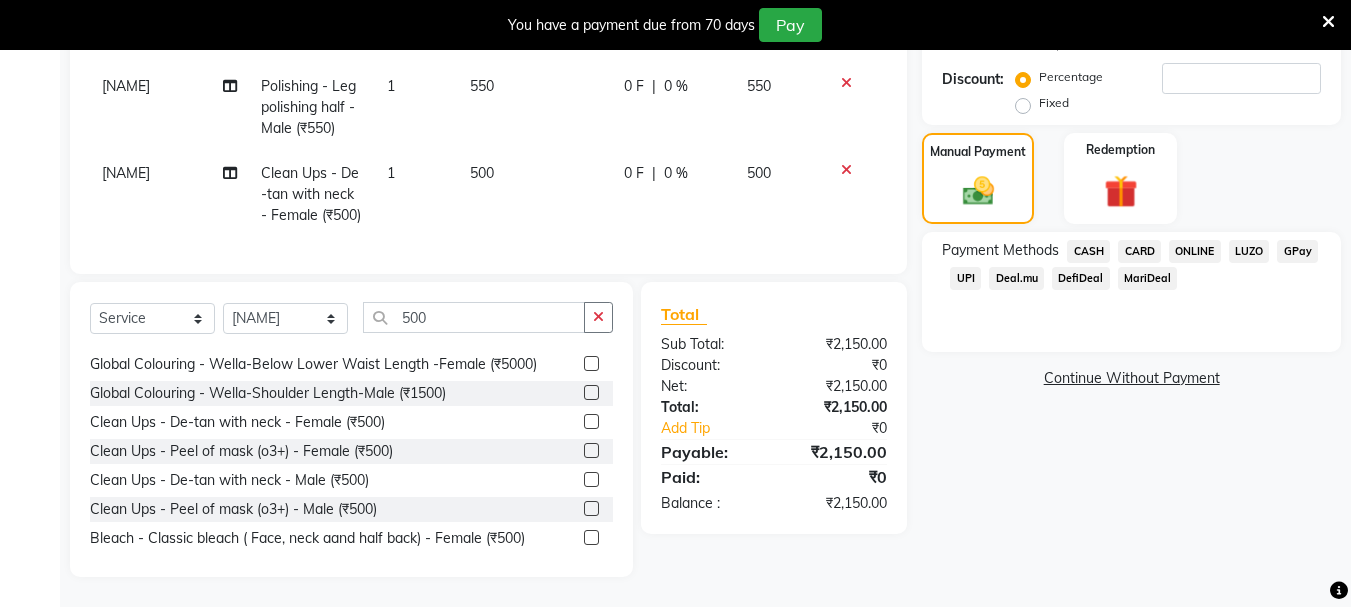 scroll, scrollTop: 526, scrollLeft: 0, axis: vertical 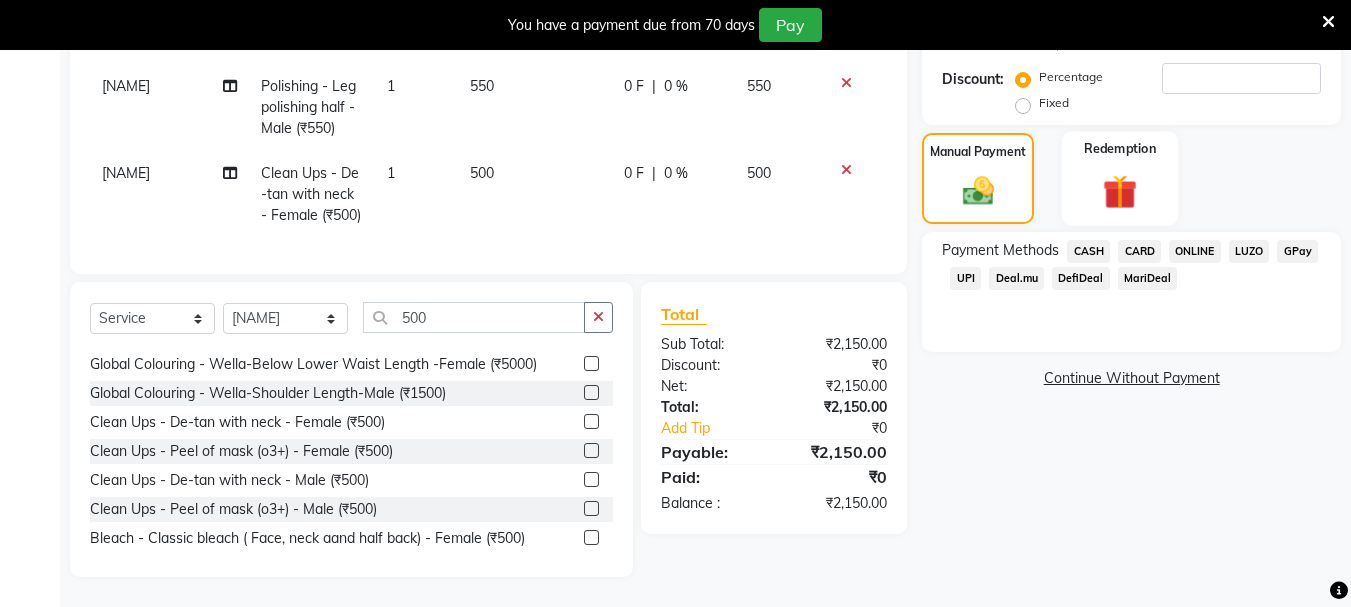 click on "Redemption" 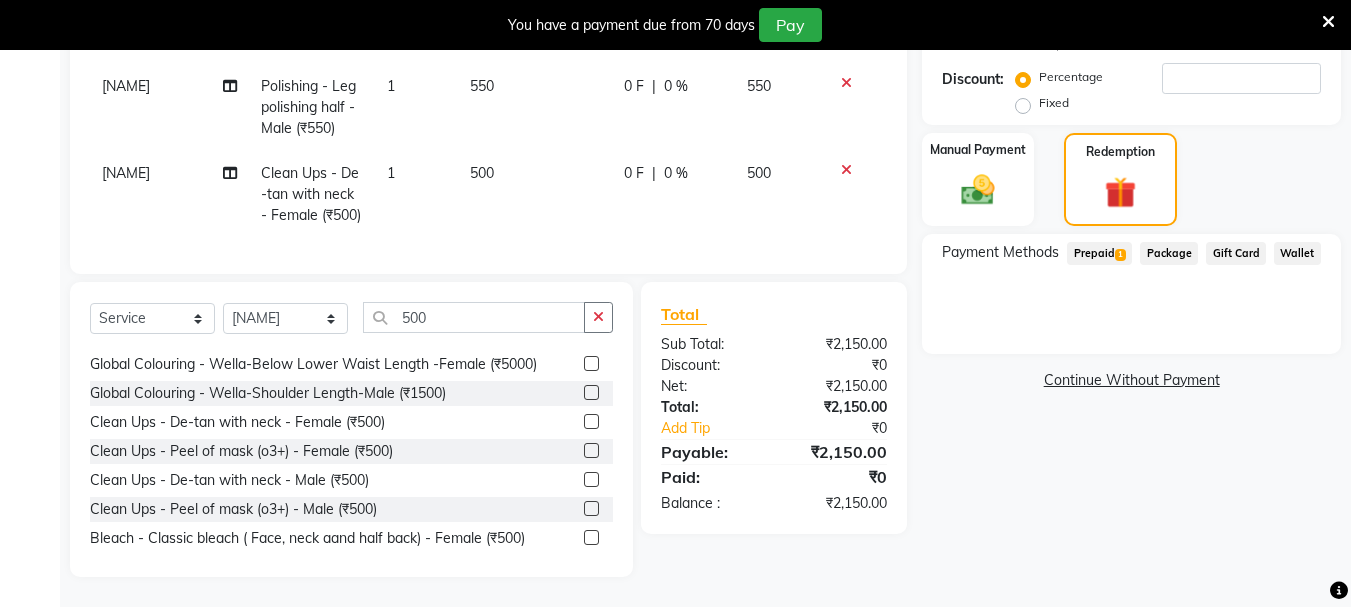 click on "Prepaid  1" 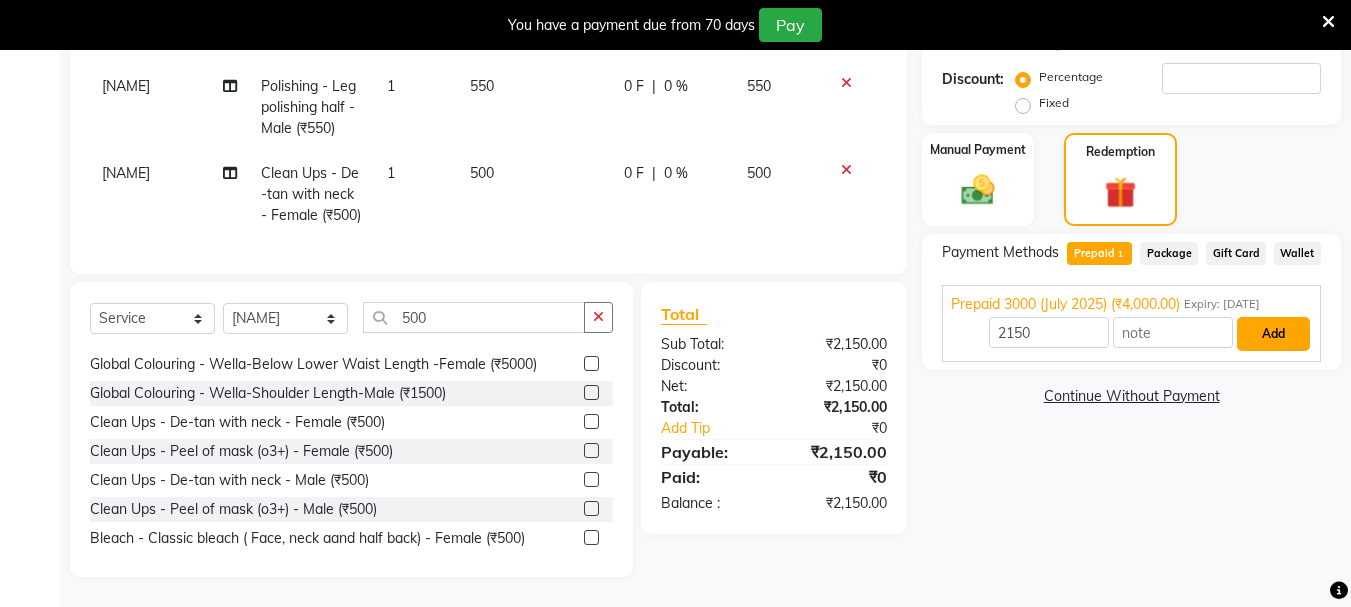 click on "Add" at bounding box center (1273, 334) 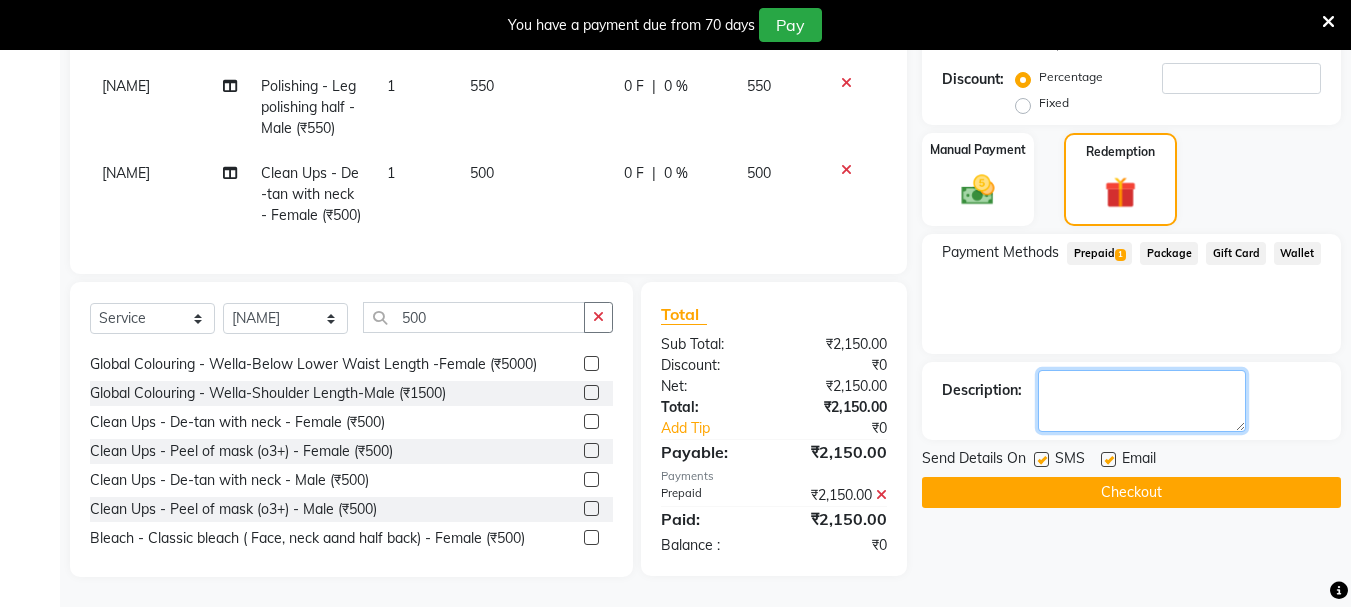 click 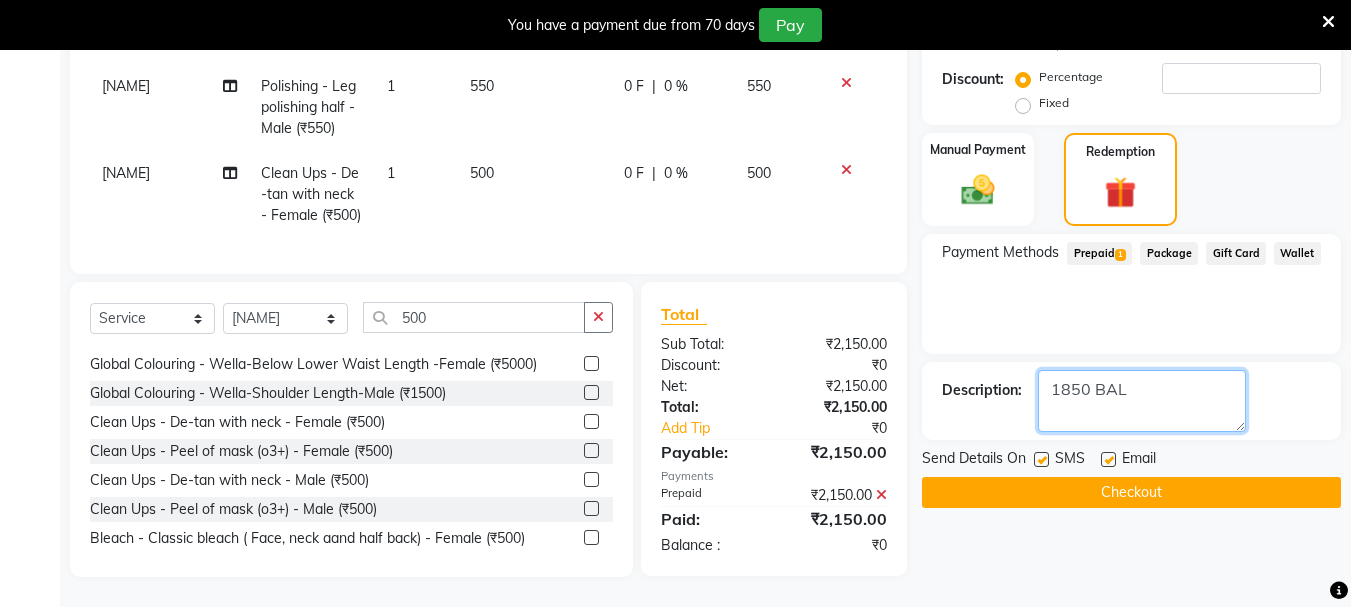type on "1850 BAL" 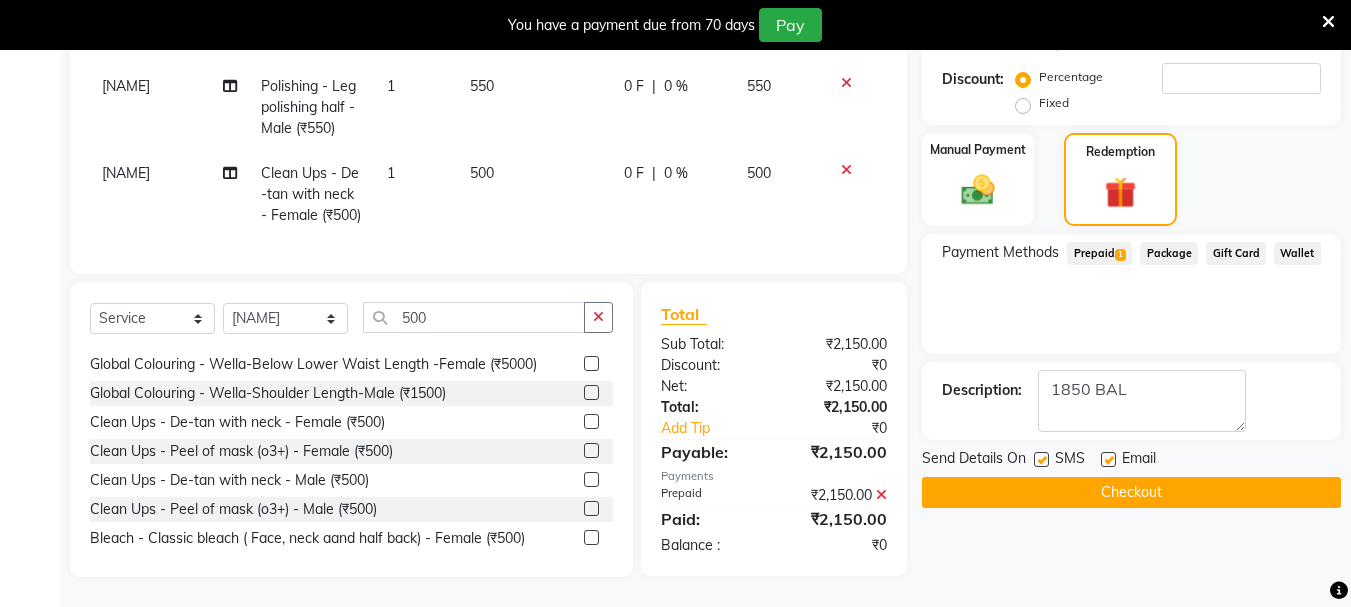 click on "Checkout" 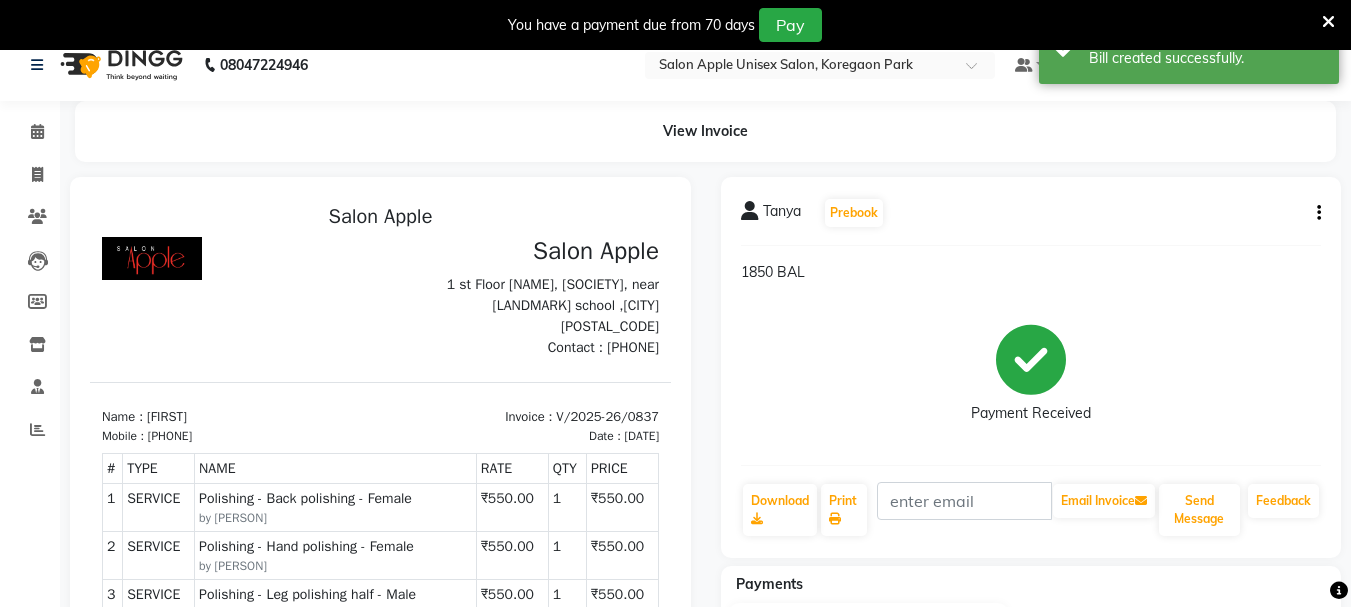 scroll, scrollTop: 0, scrollLeft: 0, axis: both 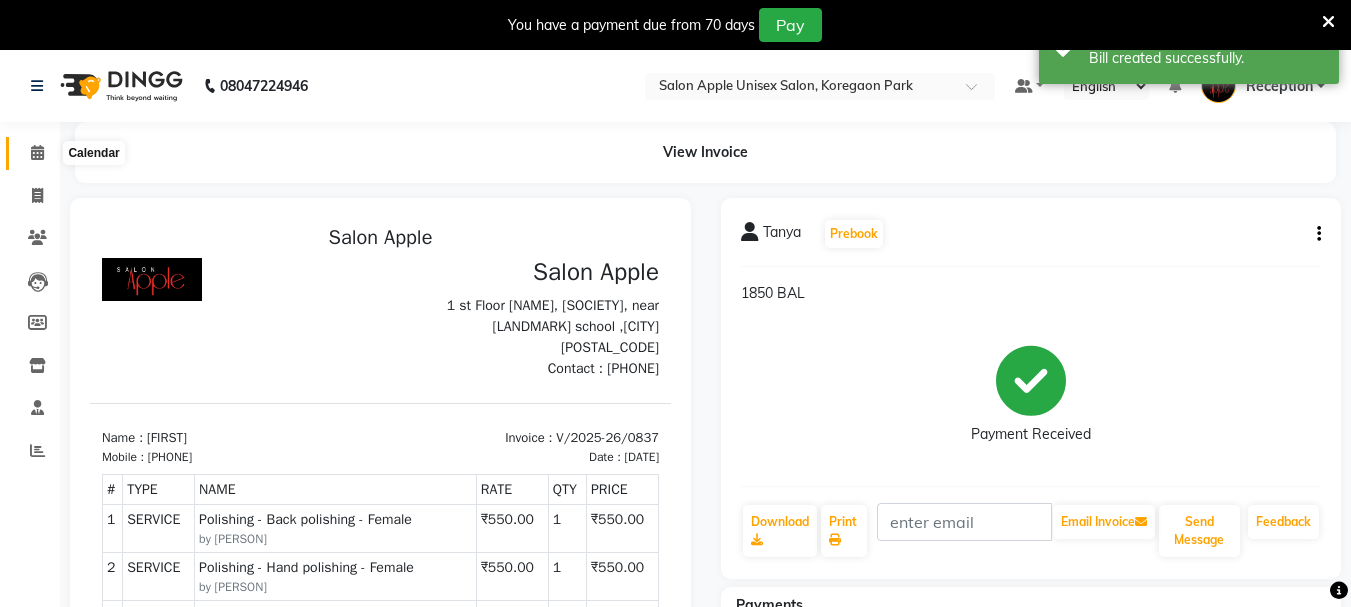 click 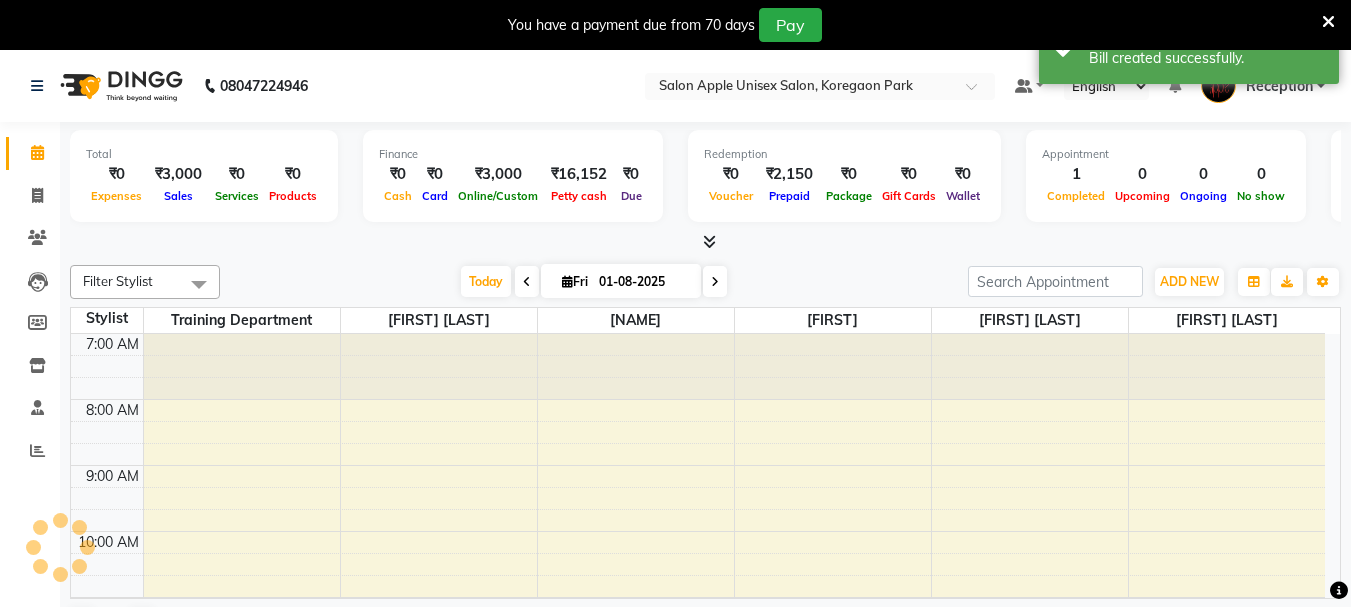 scroll, scrollTop: 725, scrollLeft: 0, axis: vertical 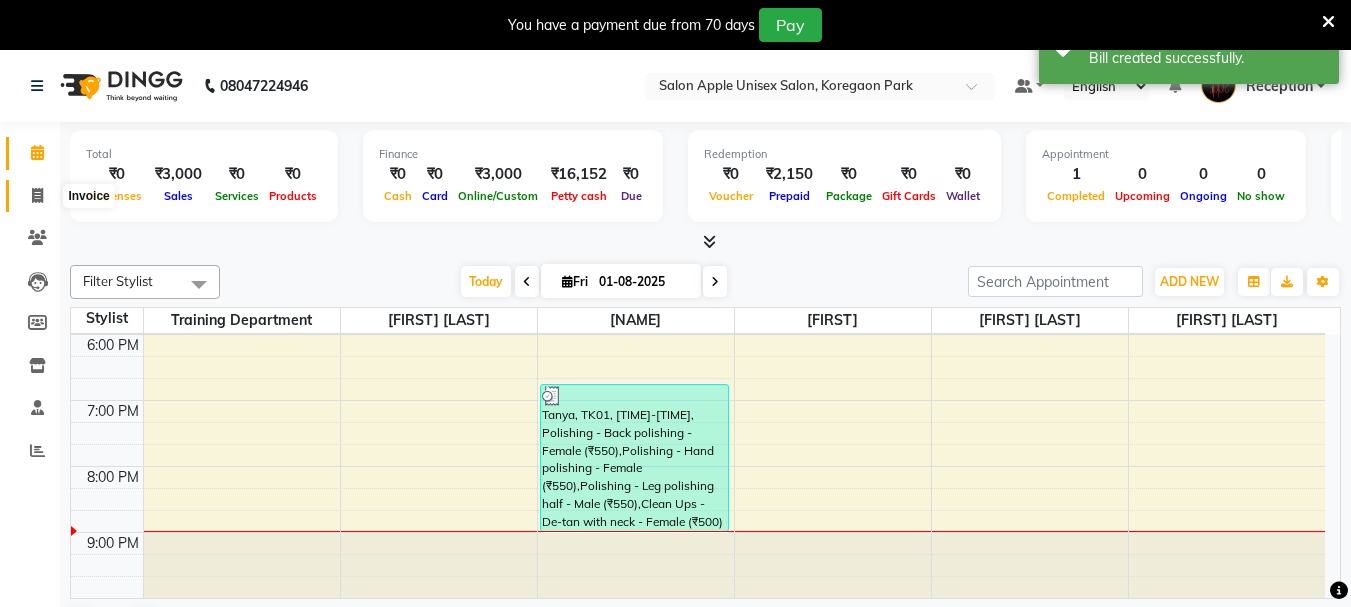 click 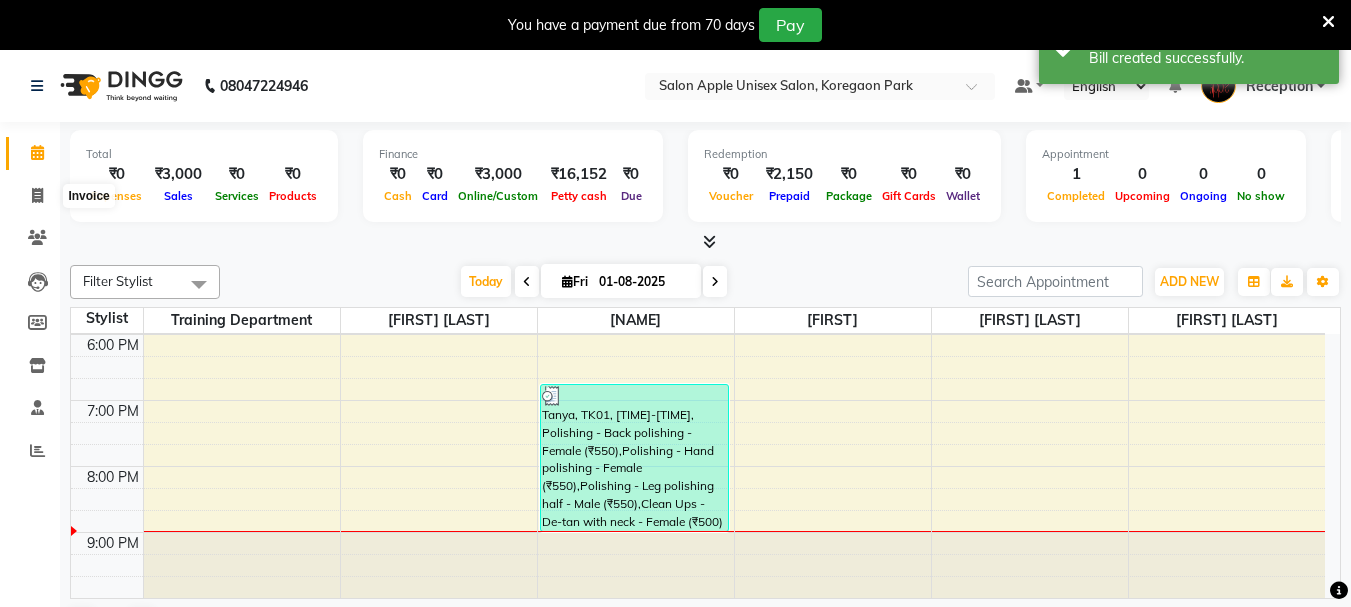 select on "92" 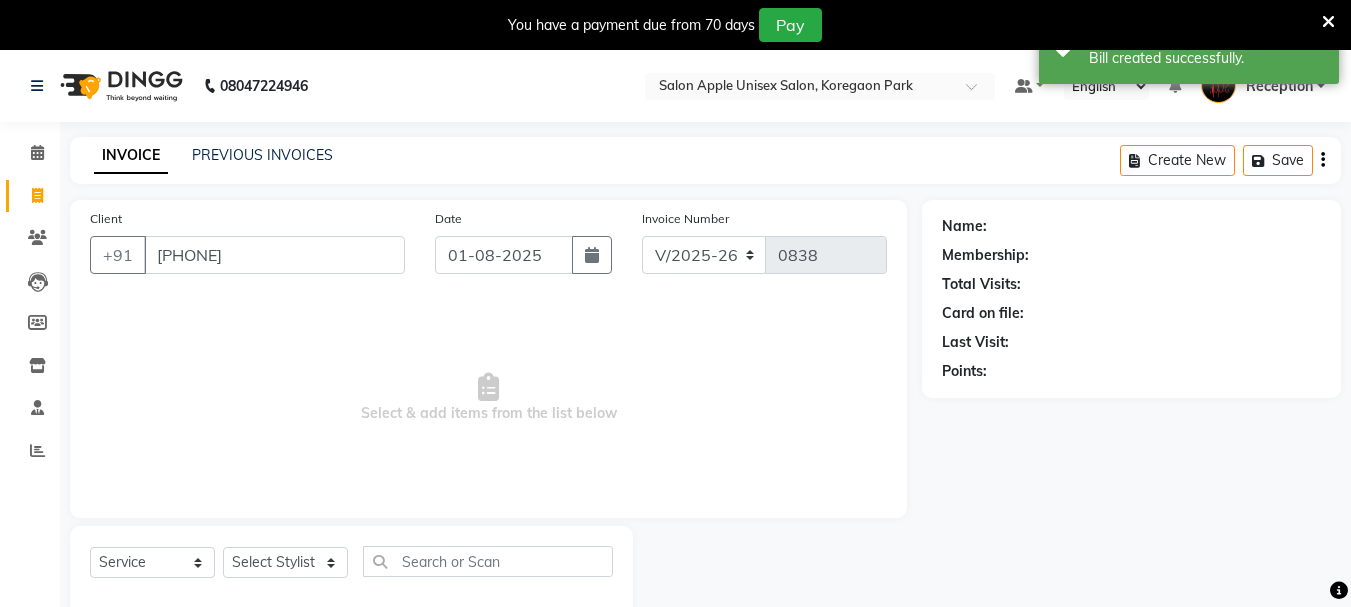 type on "[PHONE]" 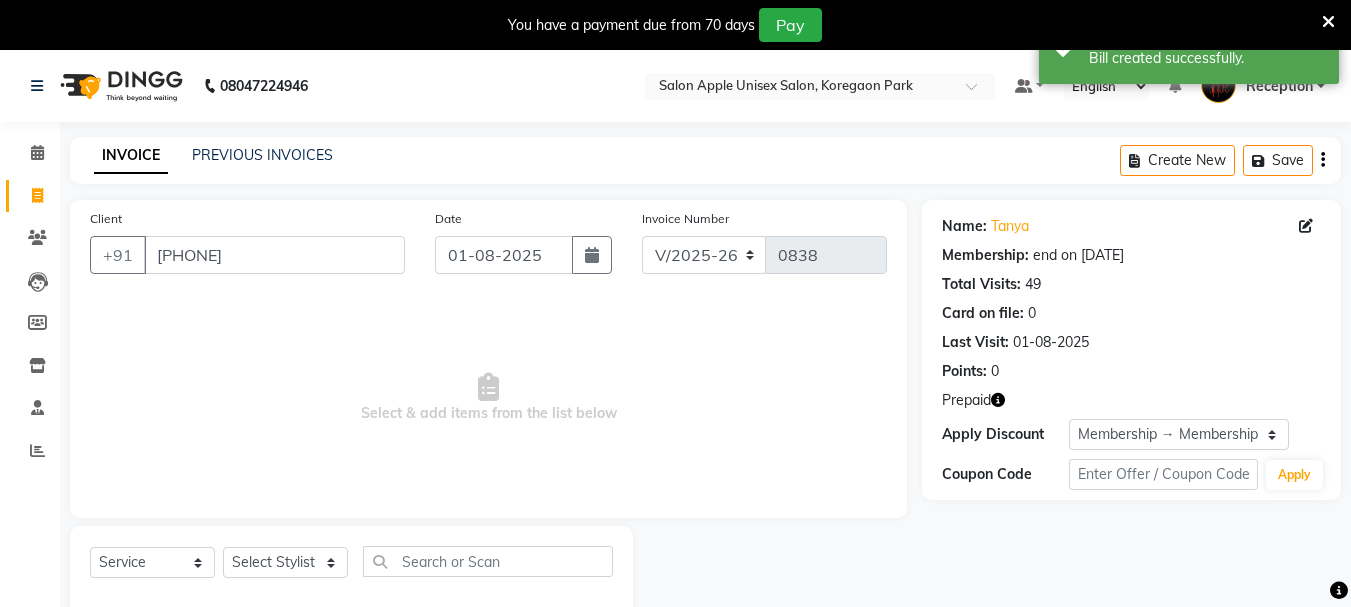 click 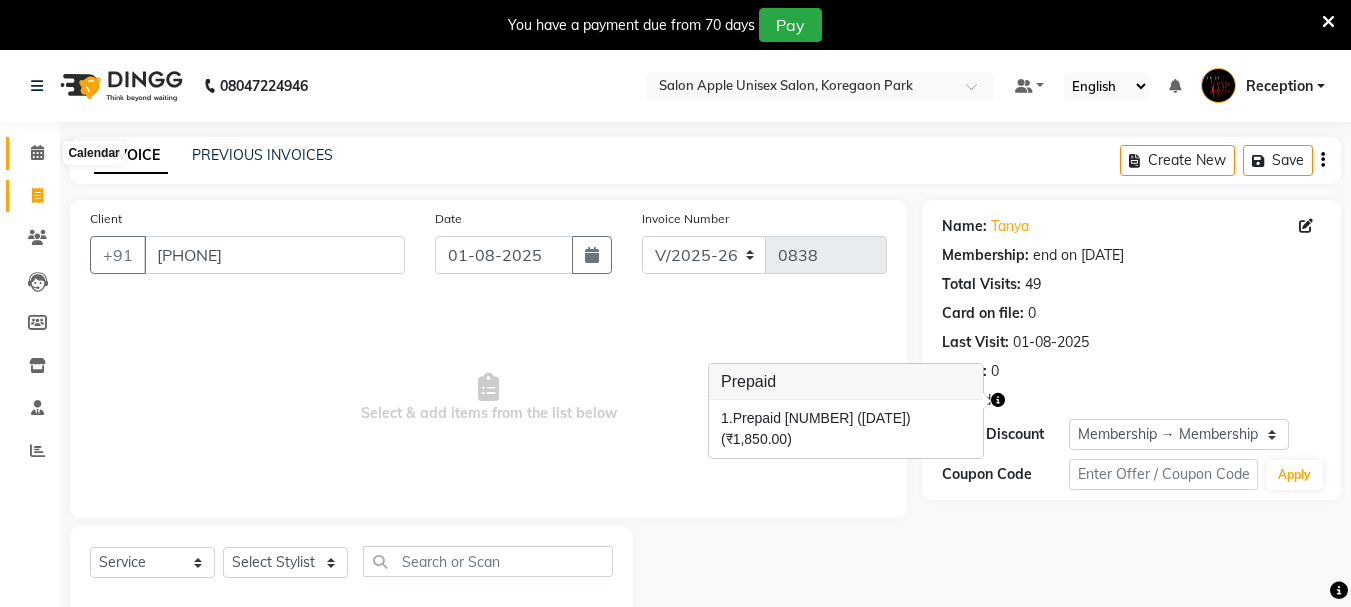 click 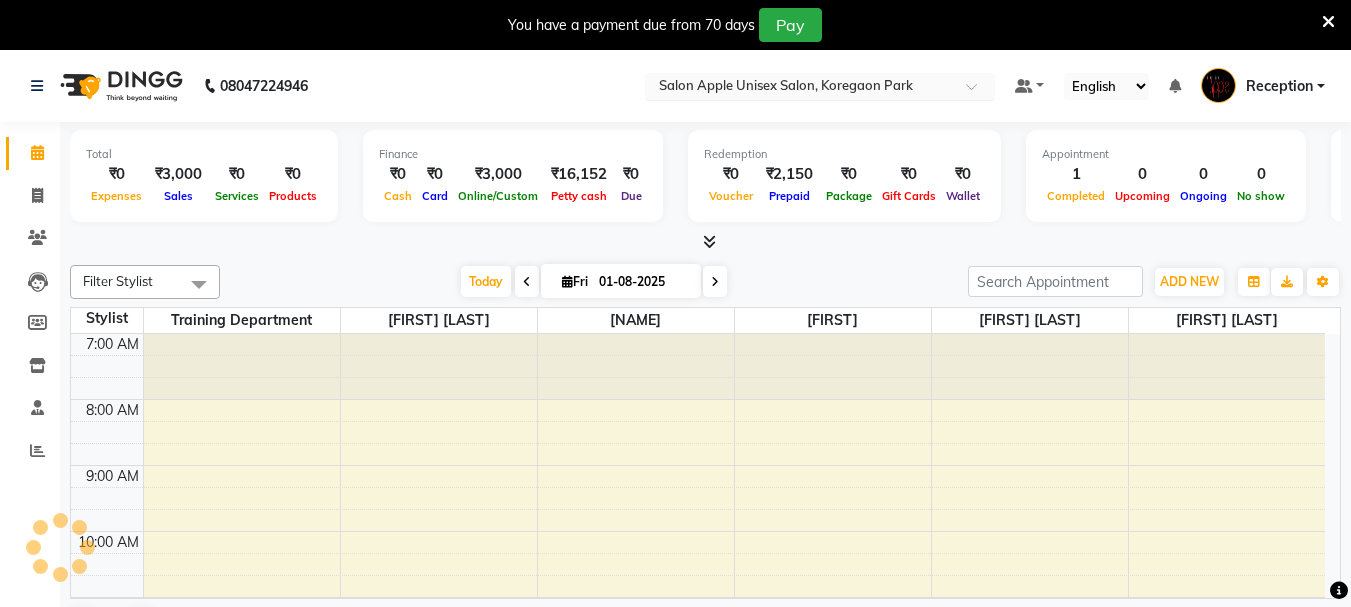 scroll, scrollTop: 0, scrollLeft: 0, axis: both 